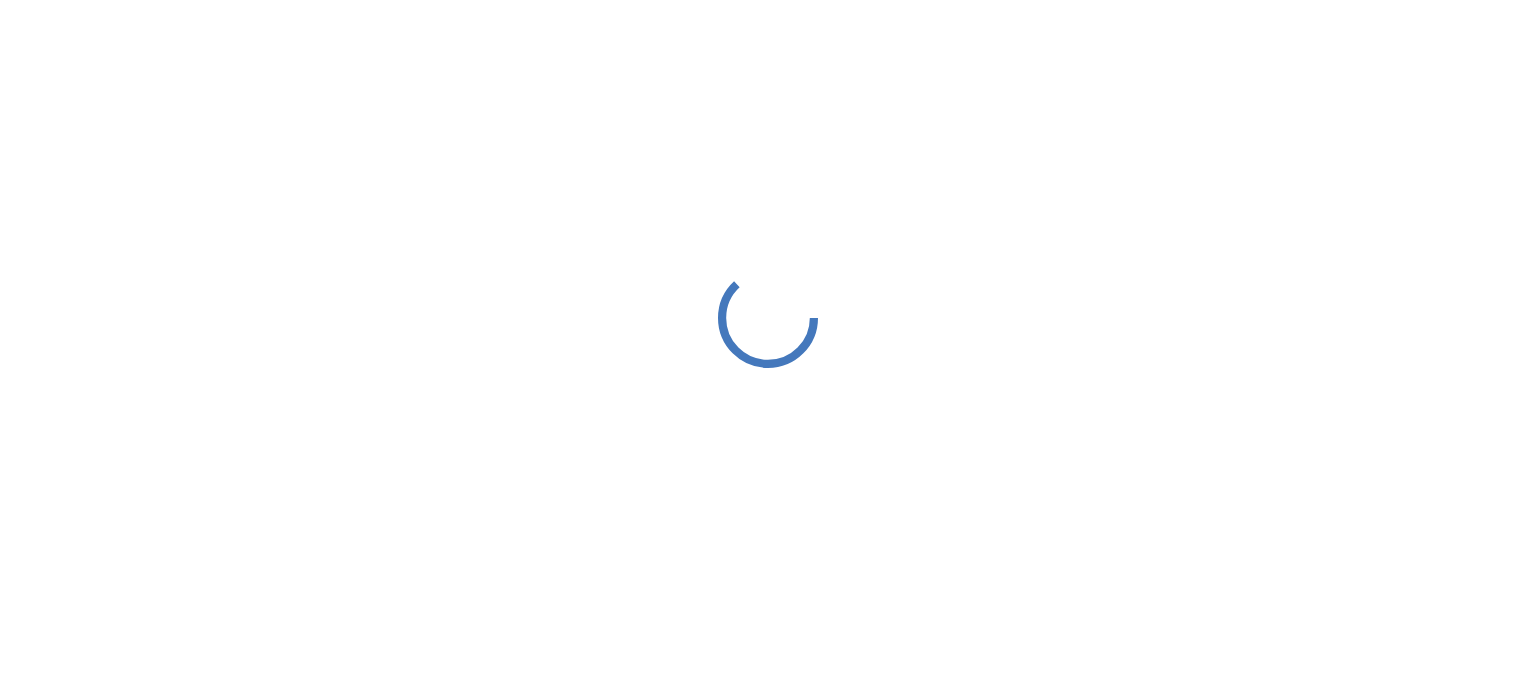 scroll, scrollTop: 0, scrollLeft: 0, axis: both 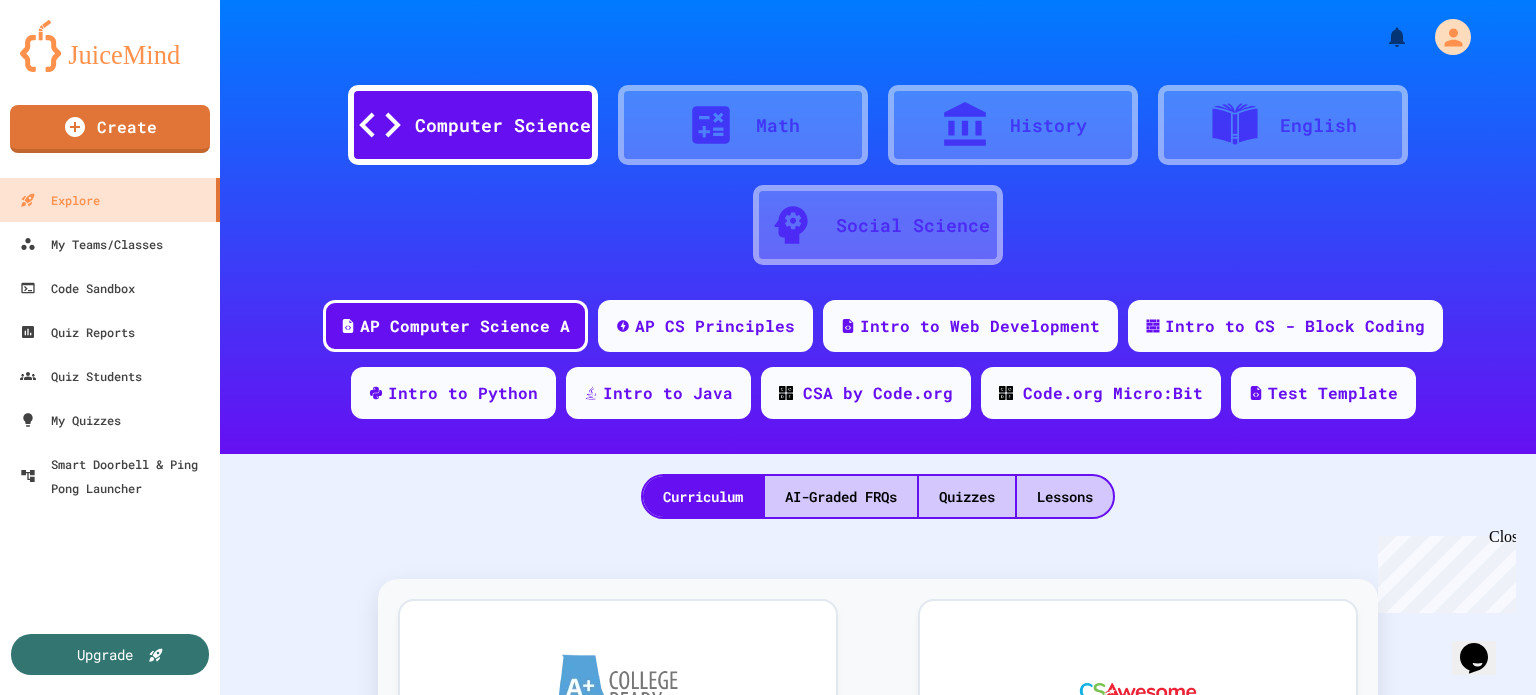 click on "AP Computer Science A" at bounding box center (465, 326) 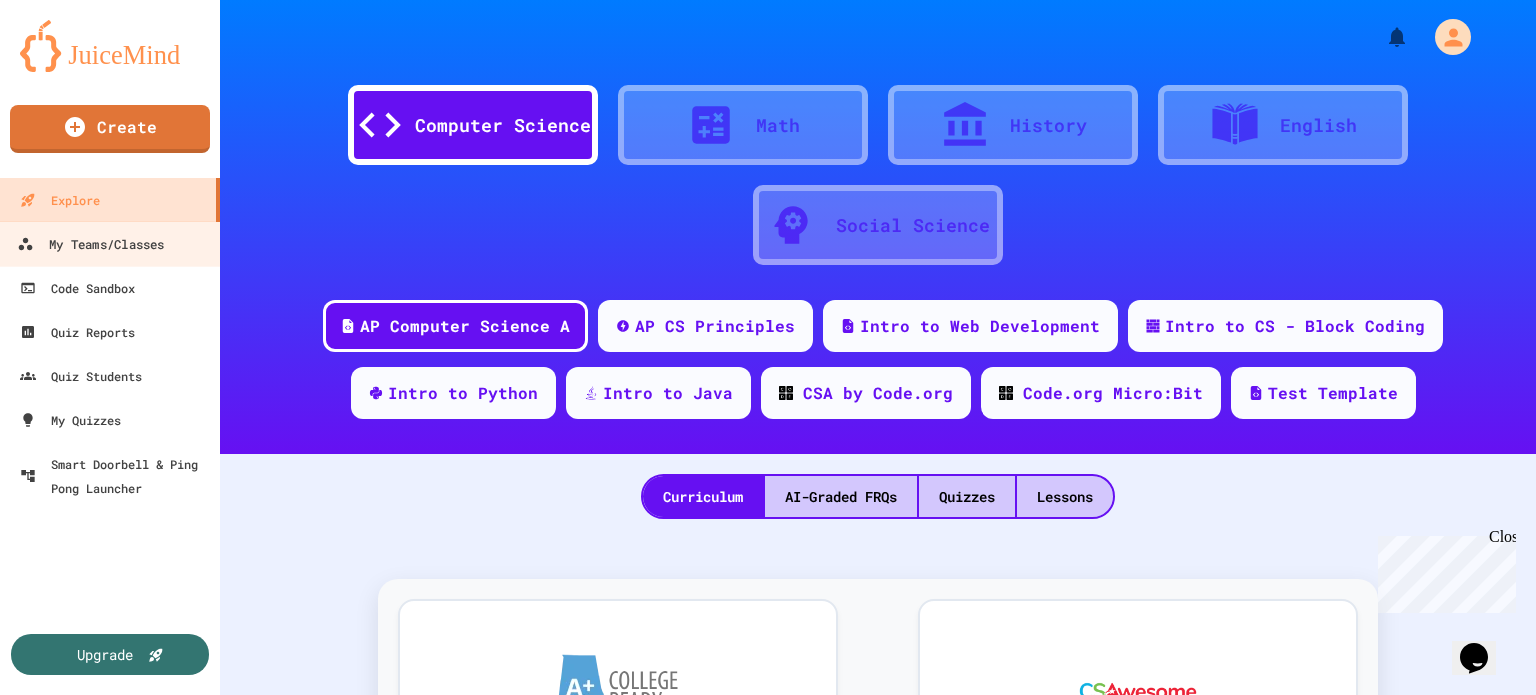 click on "My Teams/Classes" at bounding box center (90, 244) 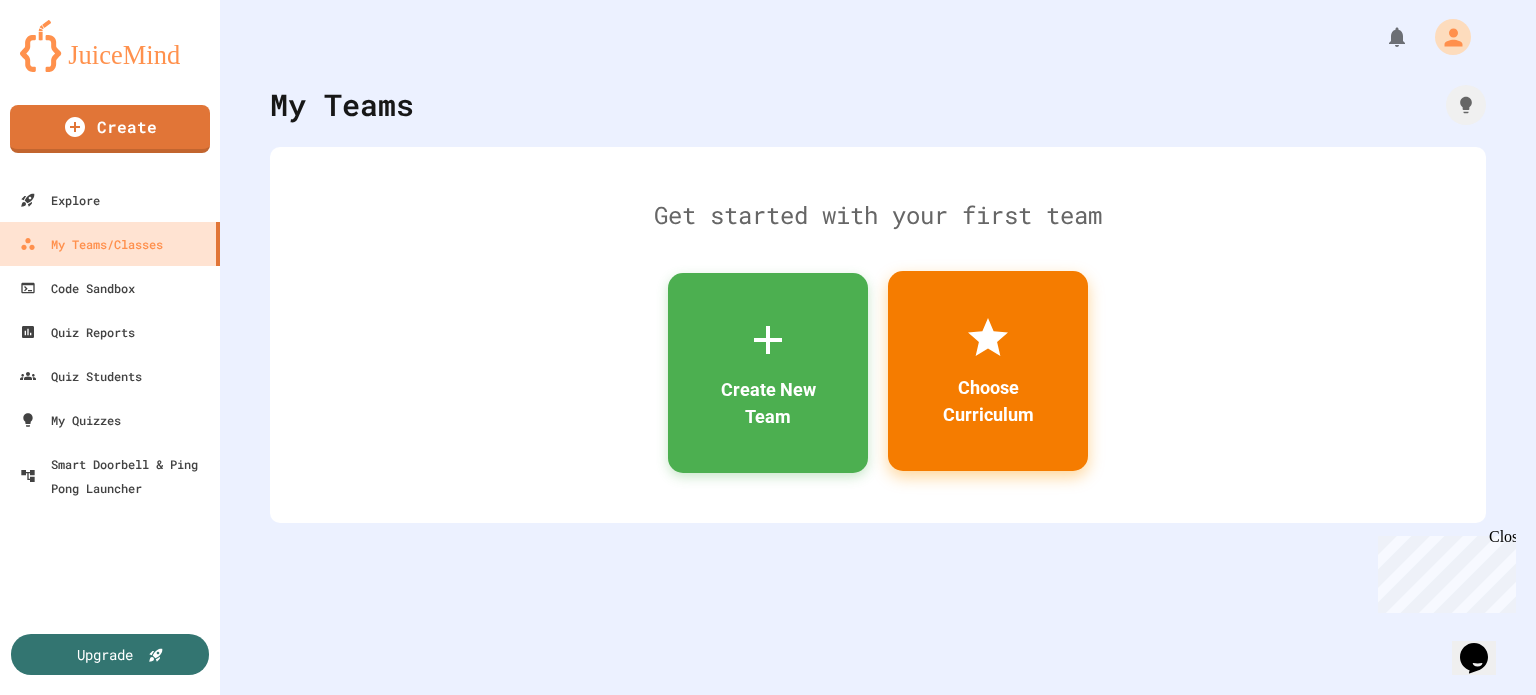 click 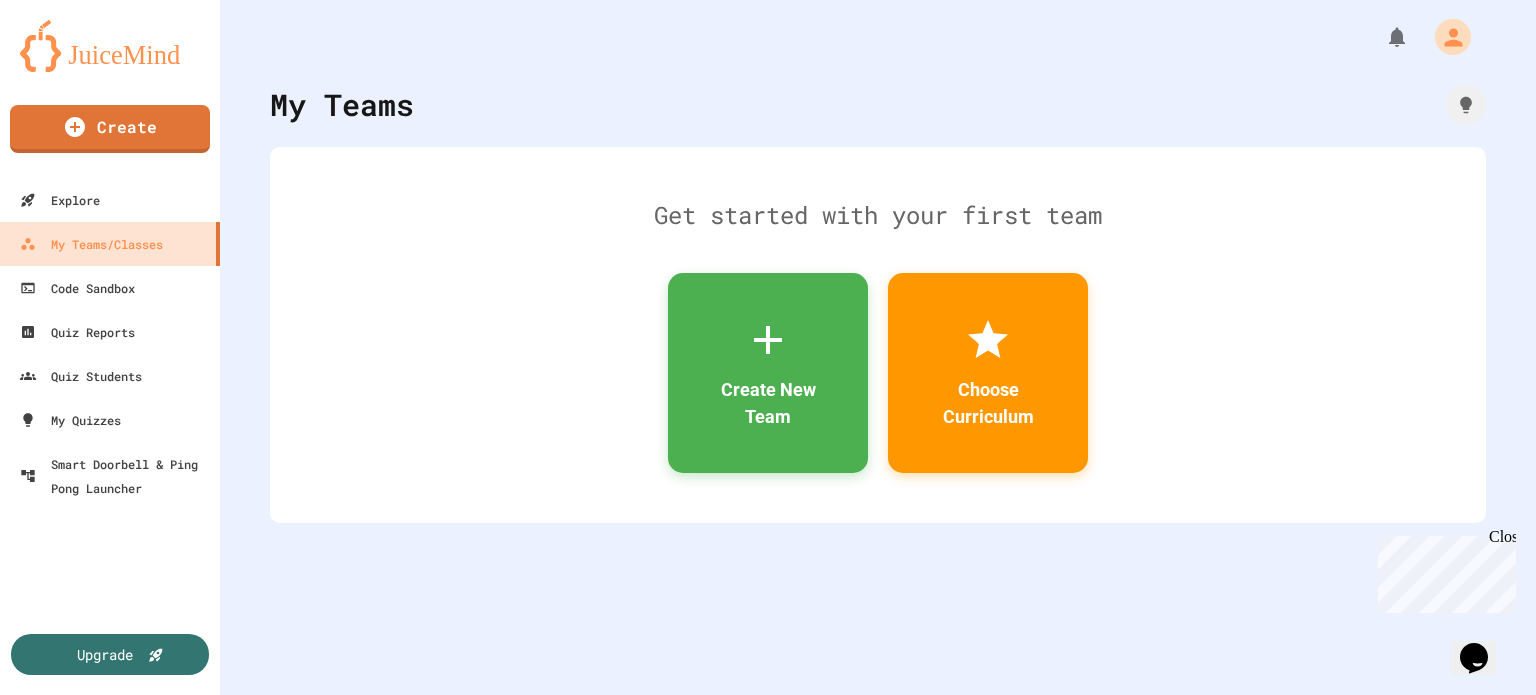 click on "7   courses available" at bounding box center [768, 1082] 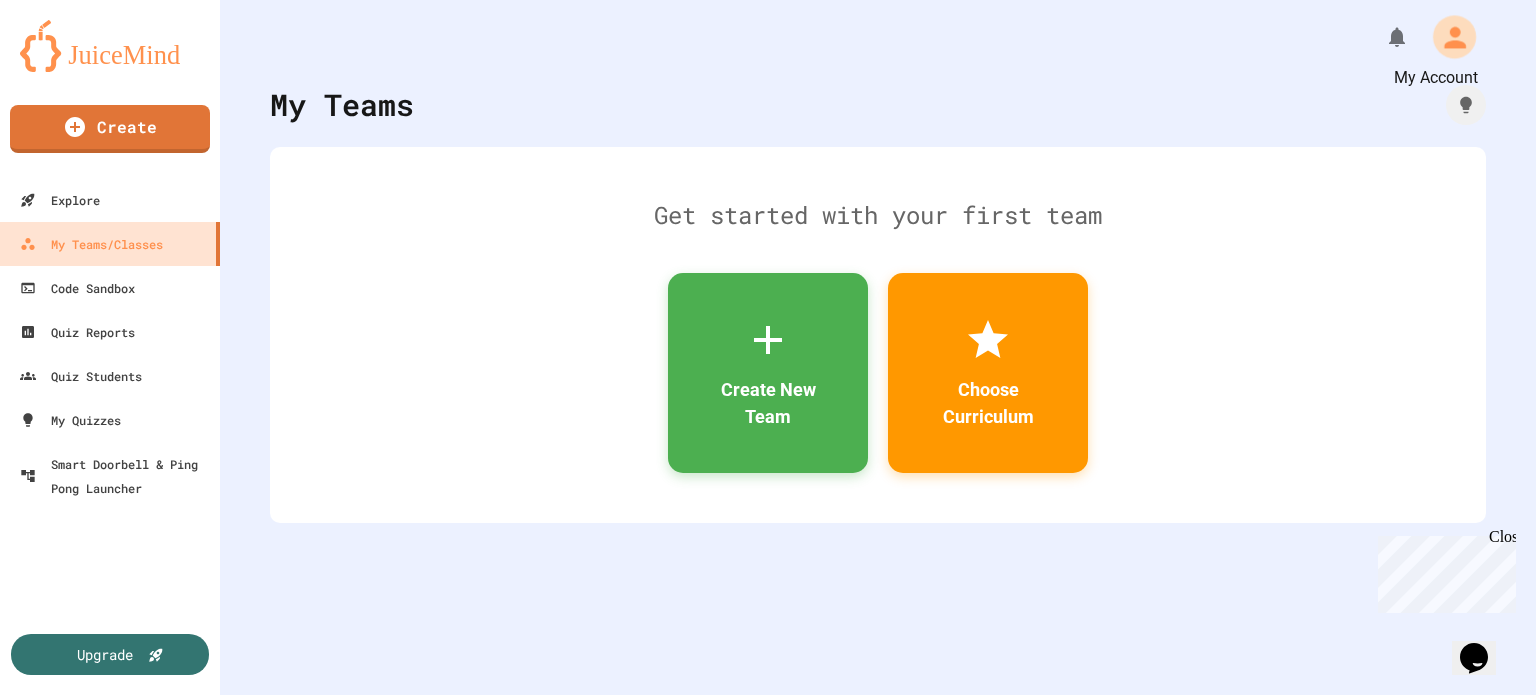 click 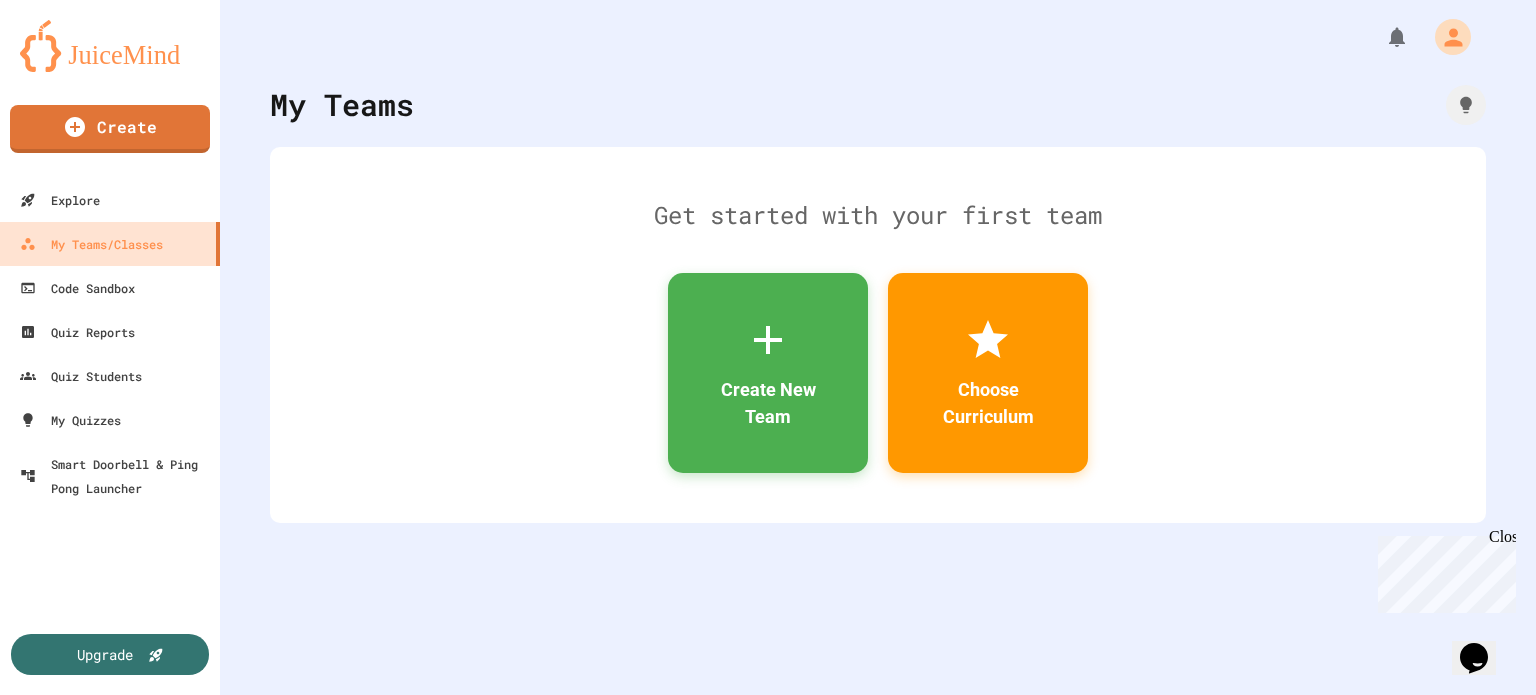 click on "Logout" at bounding box center [778, 2219] 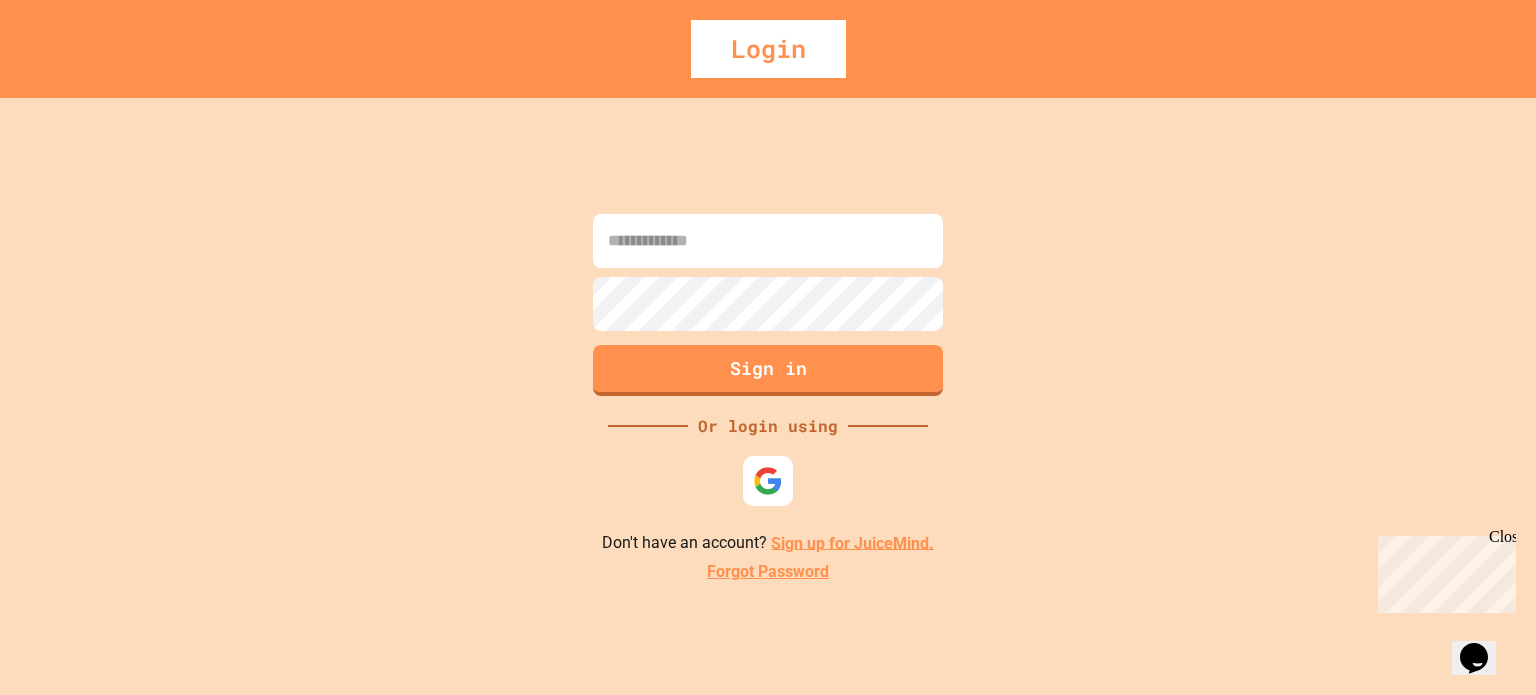 click at bounding box center (768, 241) 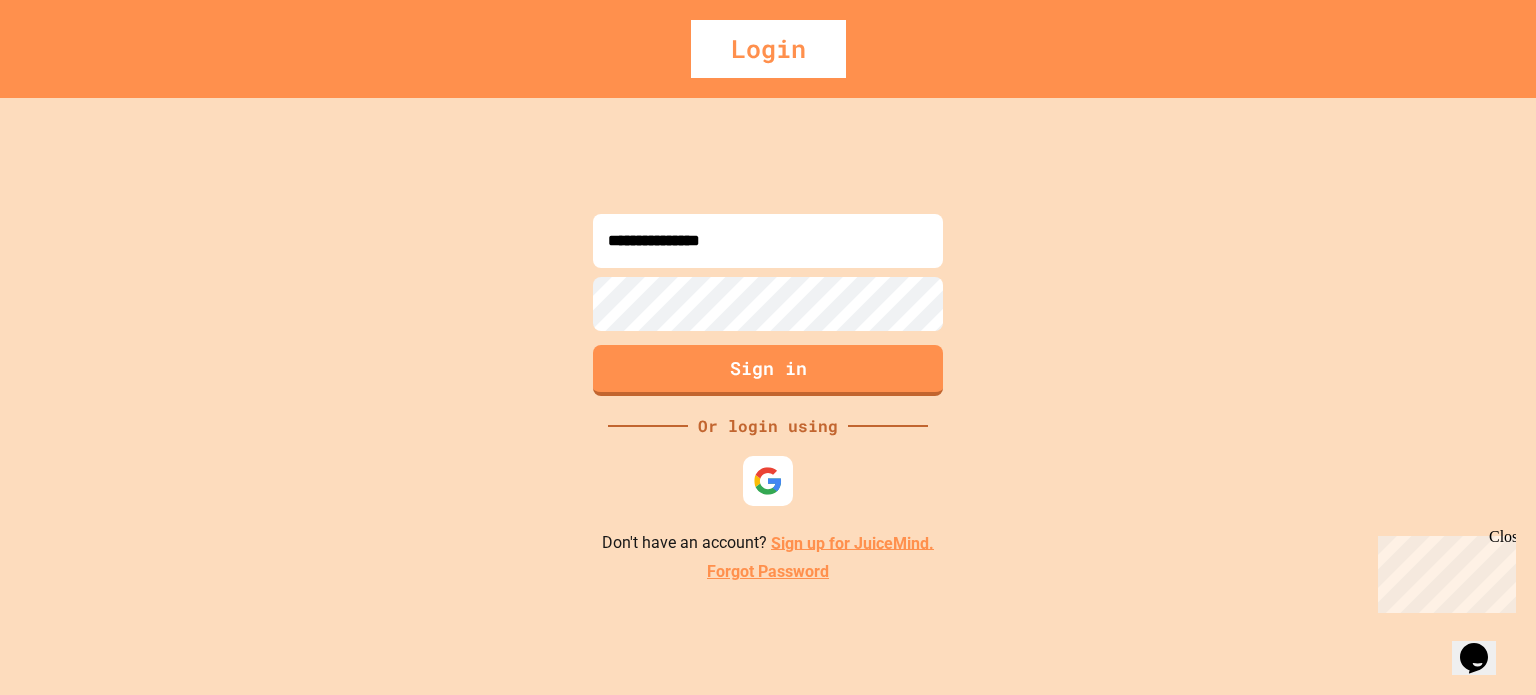 type on "**********" 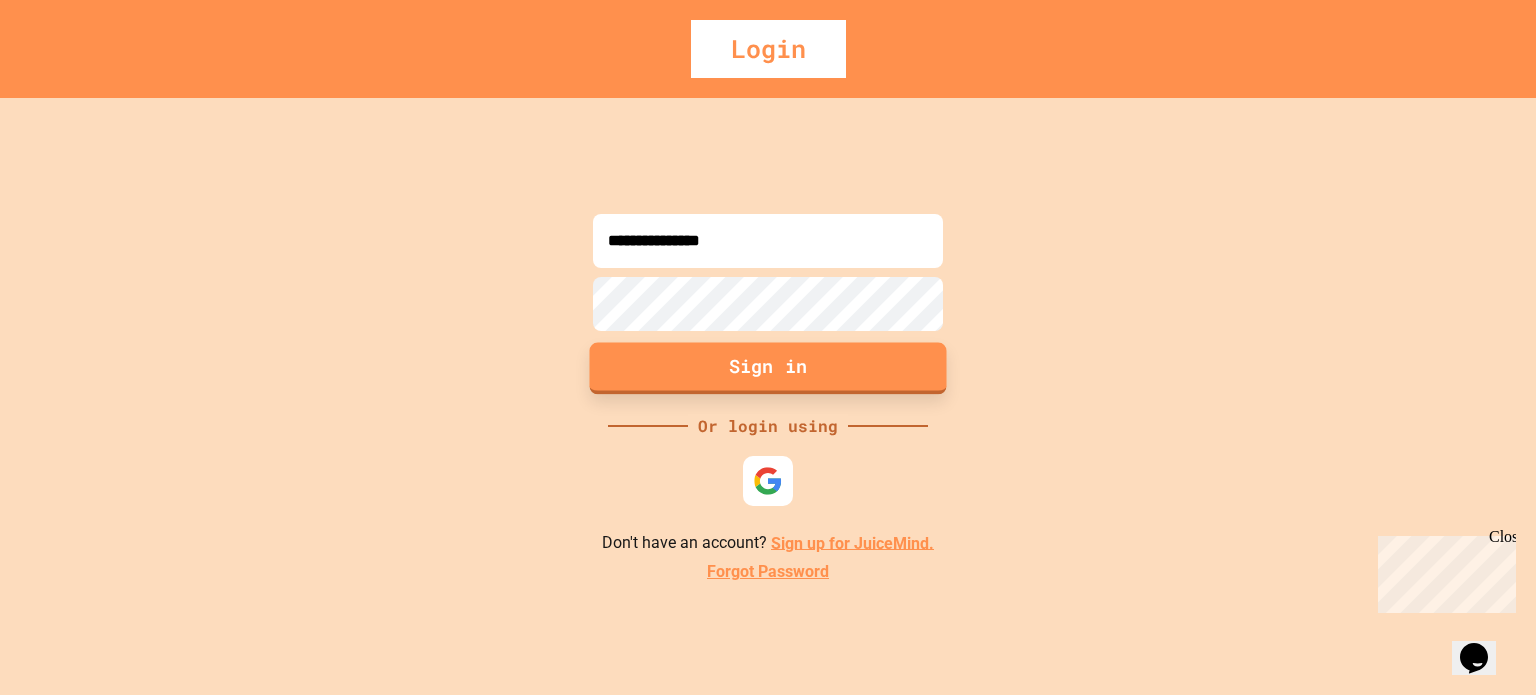 click on "Sign in" at bounding box center (768, 368) 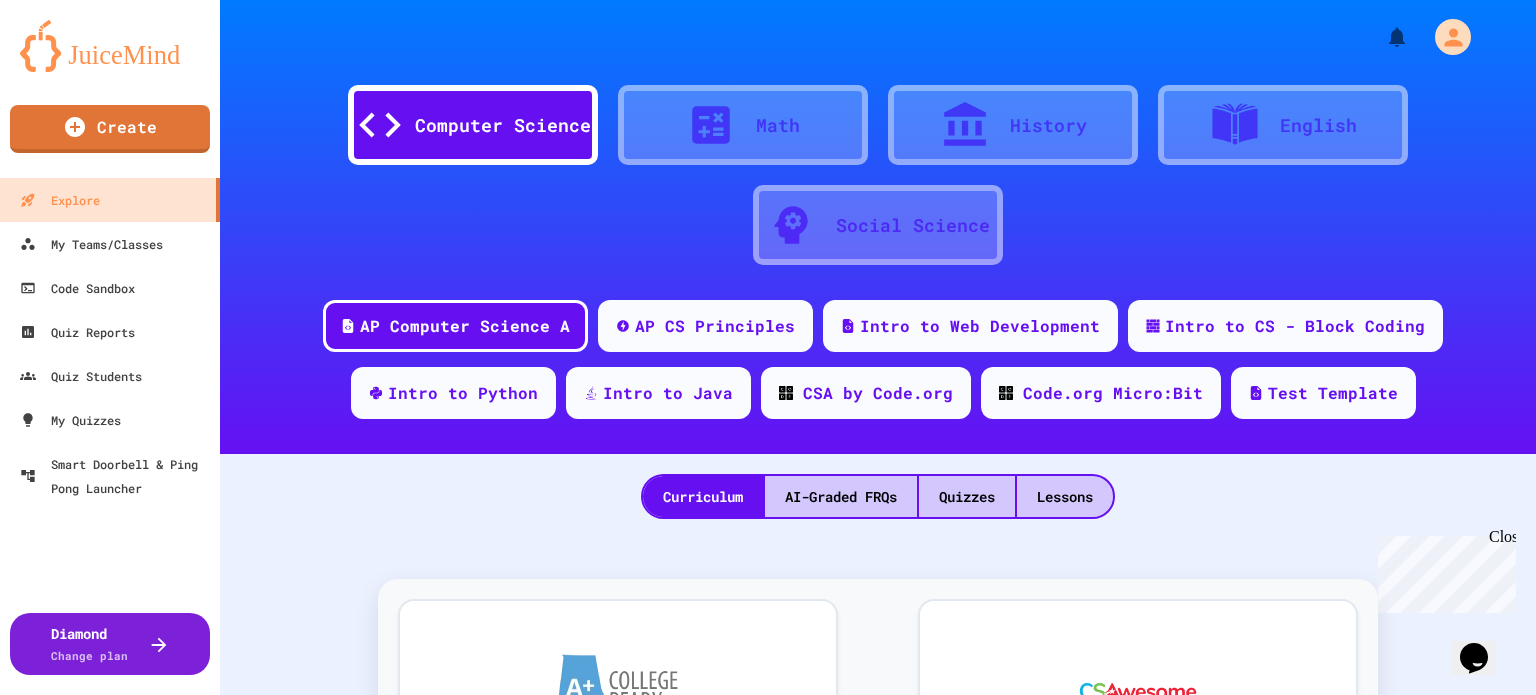 click on "AP Computer Science A" at bounding box center (465, 326) 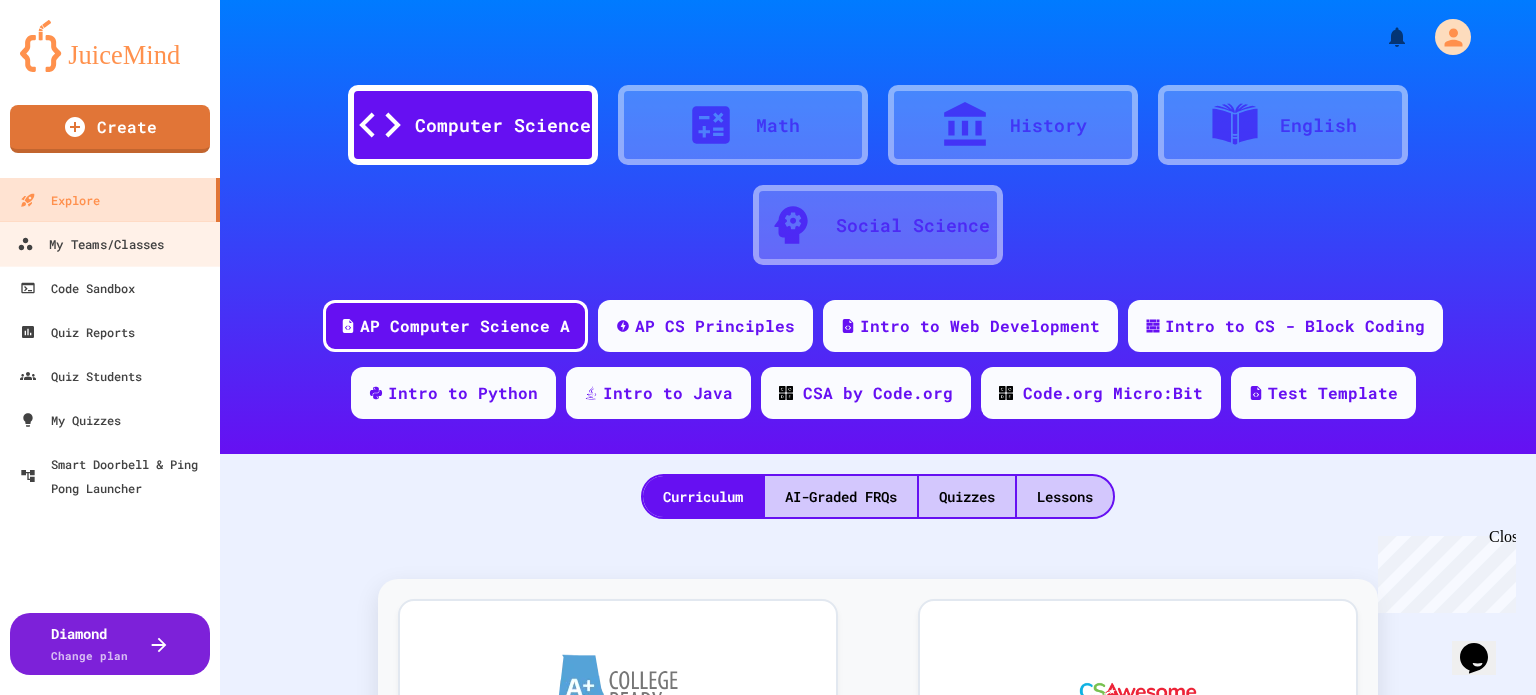 click on "My Teams/Classes" at bounding box center (90, 244) 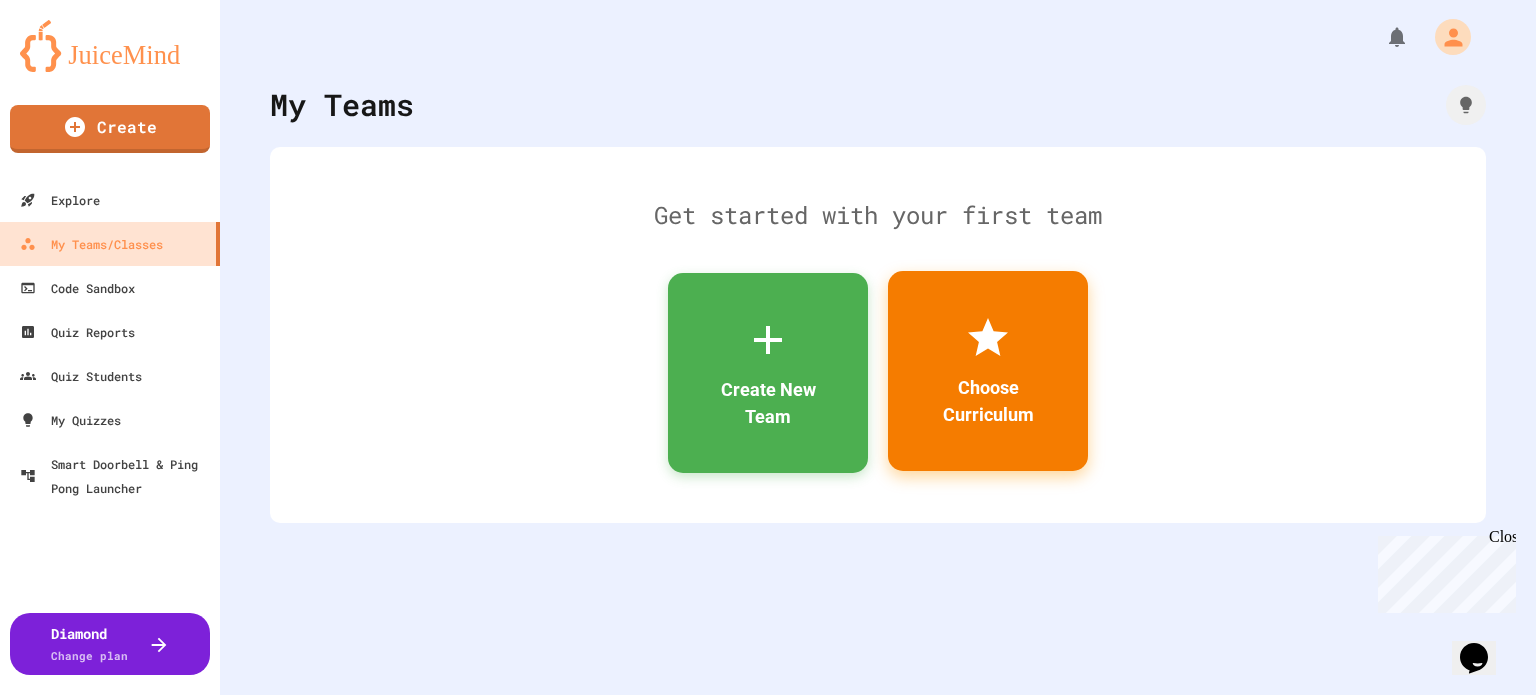 click 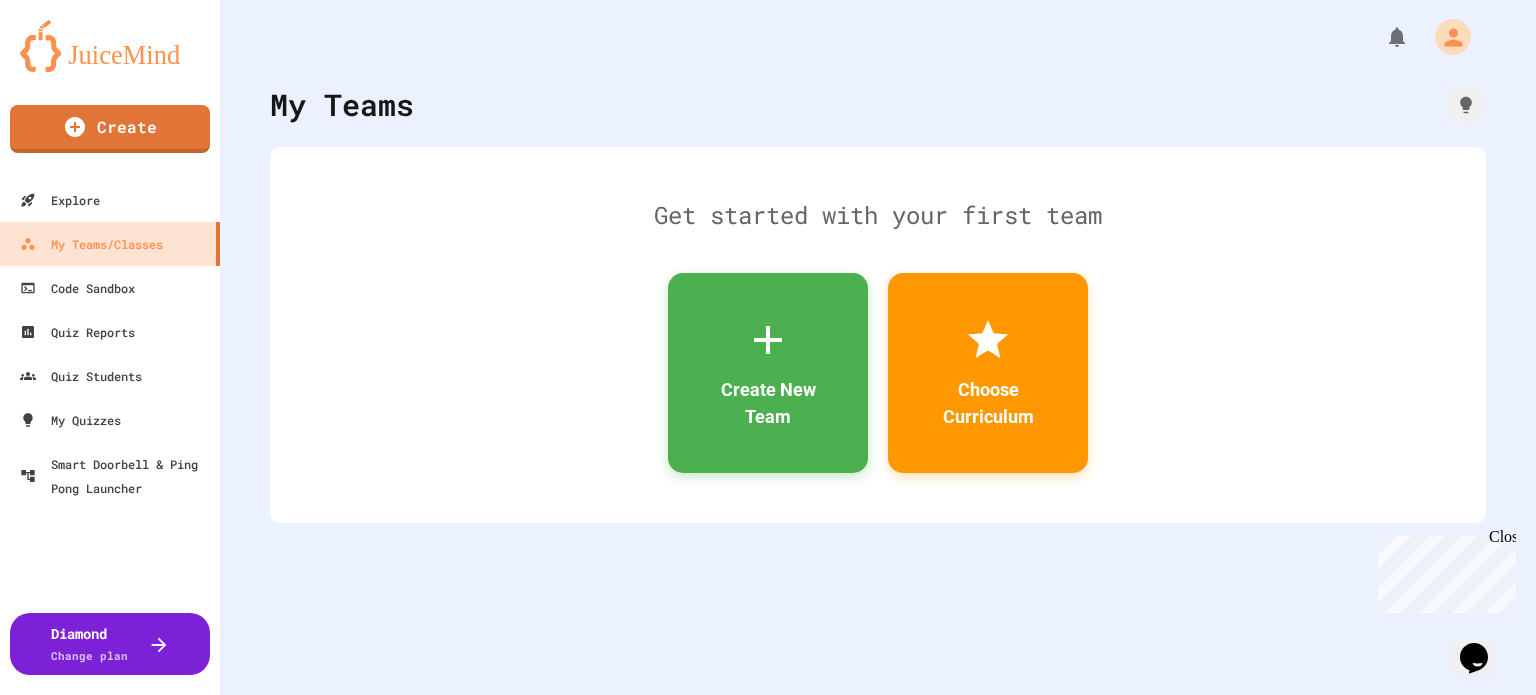 click on "7   courses available" at bounding box center [768, 1082] 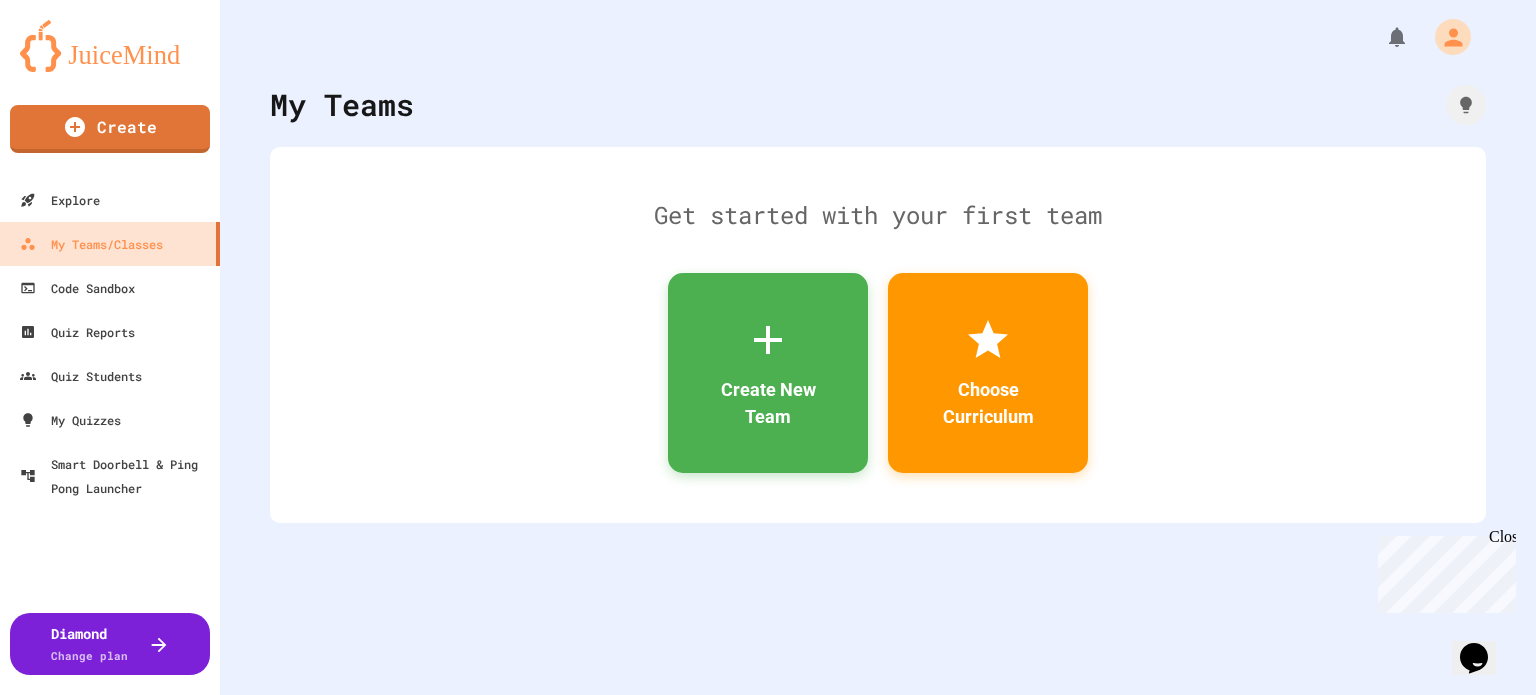 click at bounding box center [110, 46] 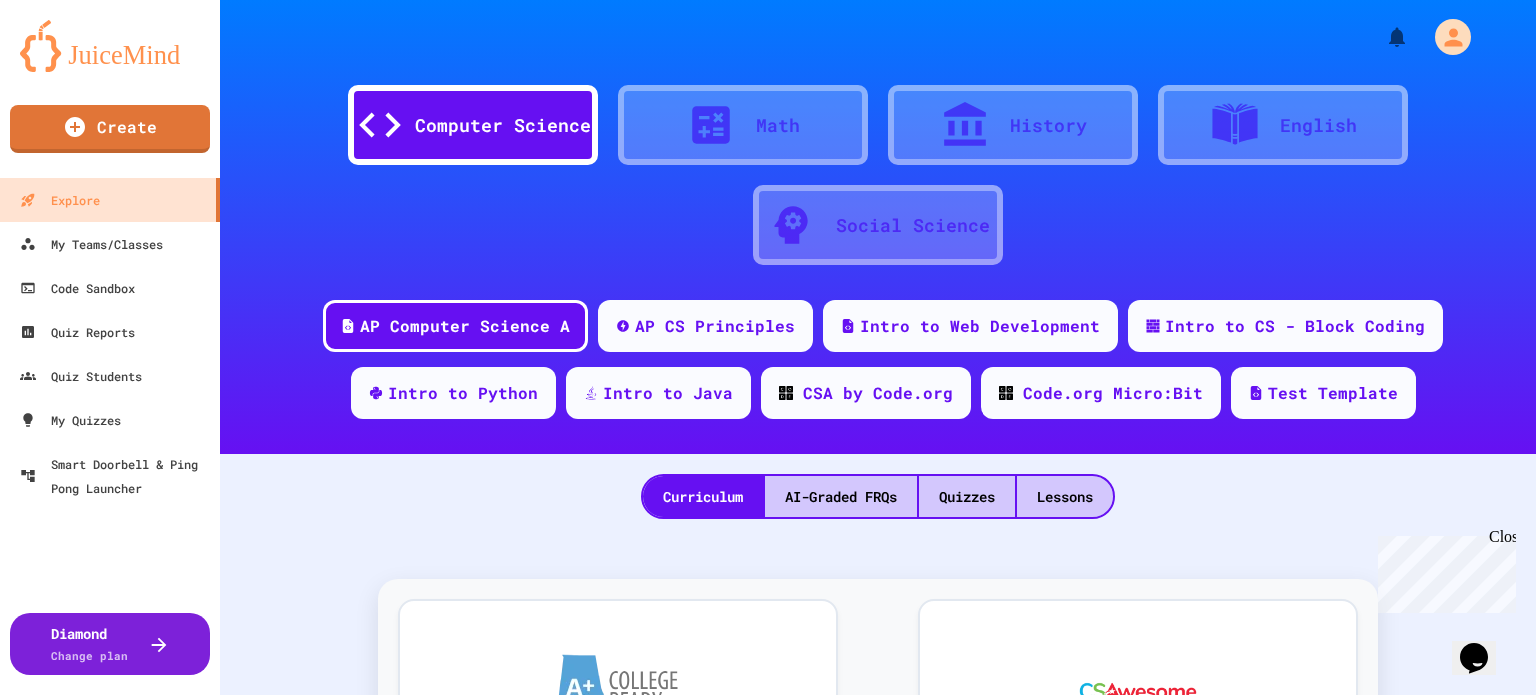 click on "Computer Science" at bounding box center [503, 125] 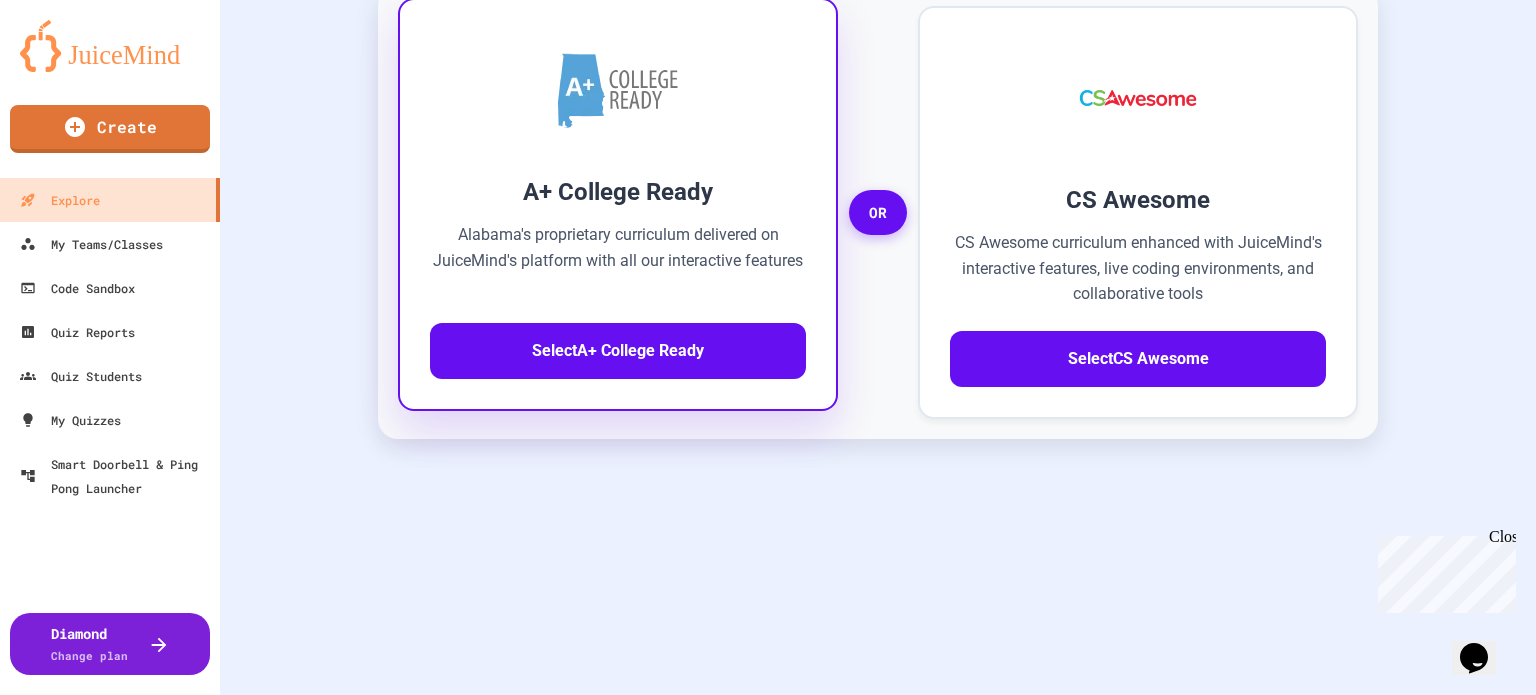 scroll, scrollTop: 600, scrollLeft: 0, axis: vertical 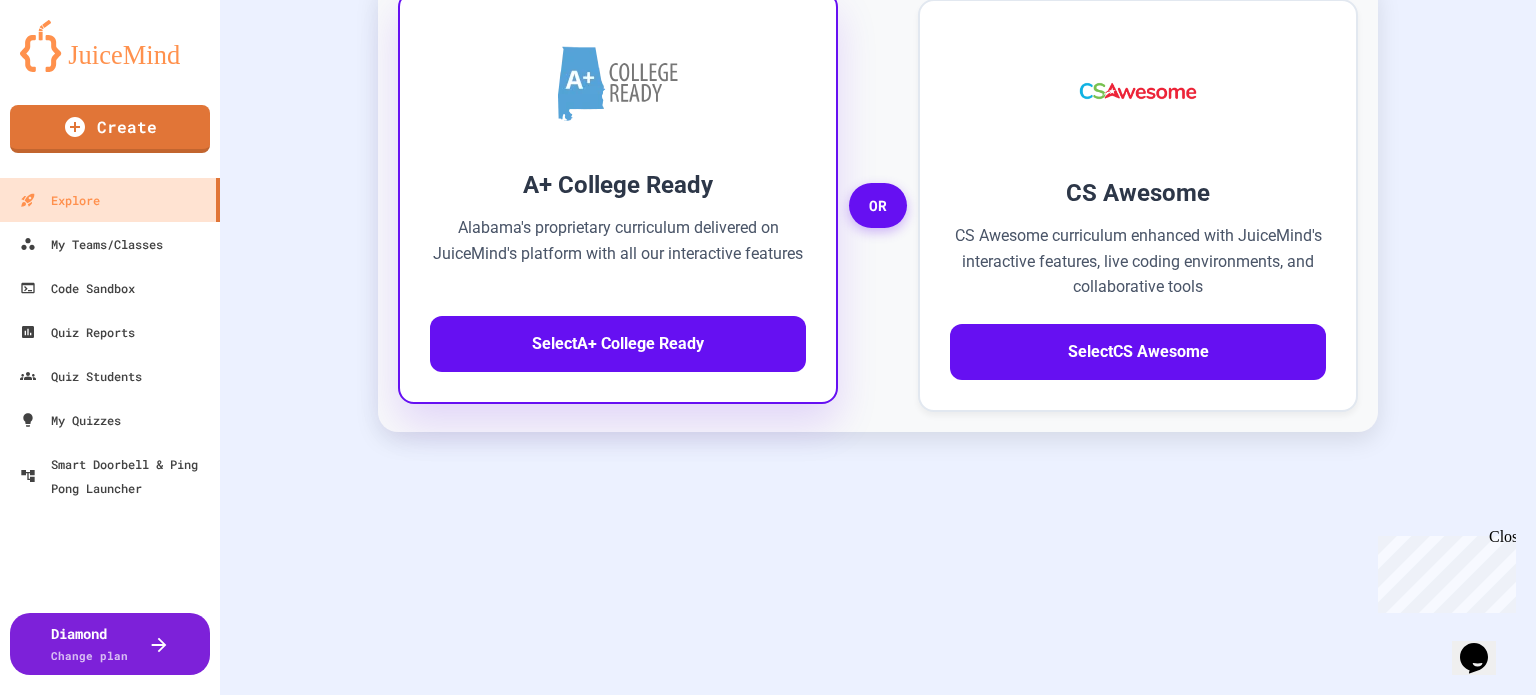 click on "Select  A+ College Ready" at bounding box center (618, 344) 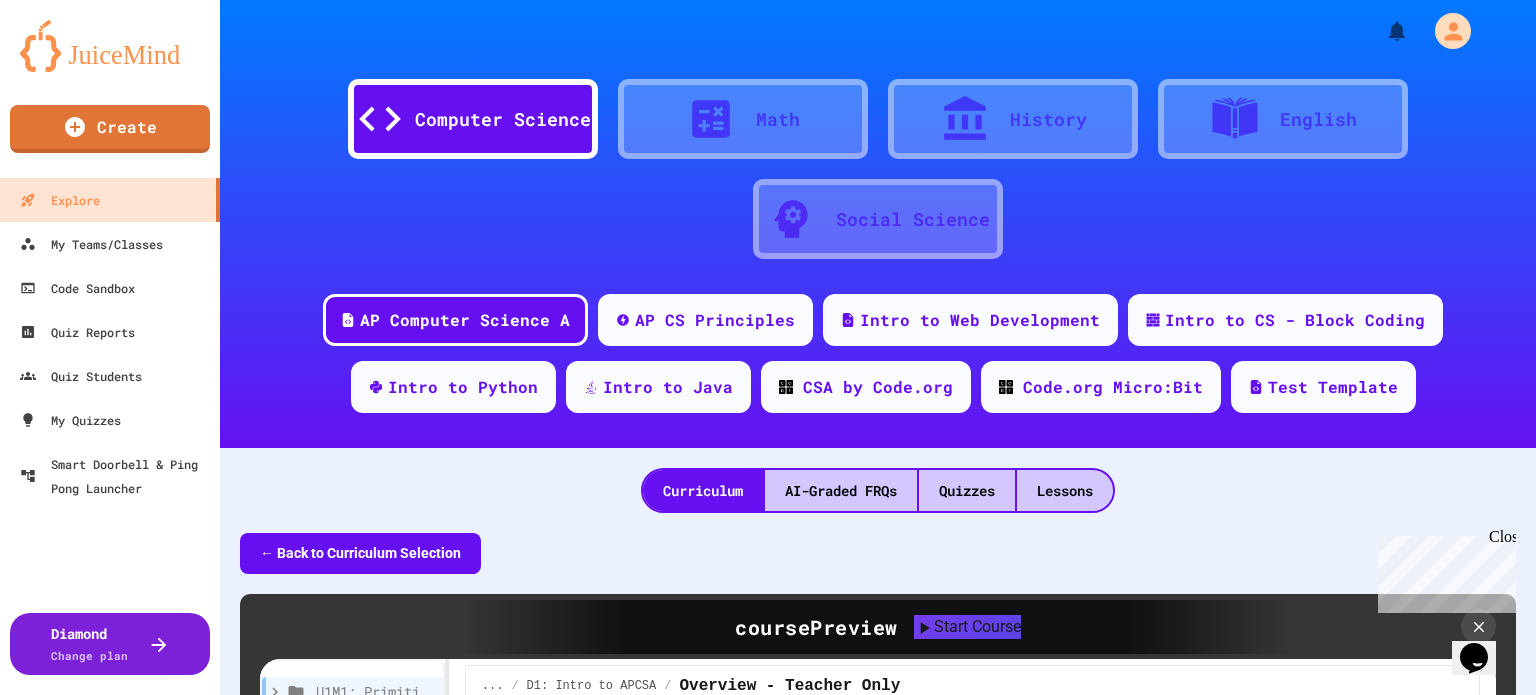 scroll, scrollTop: 0, scrollLeft: 0, axis: both 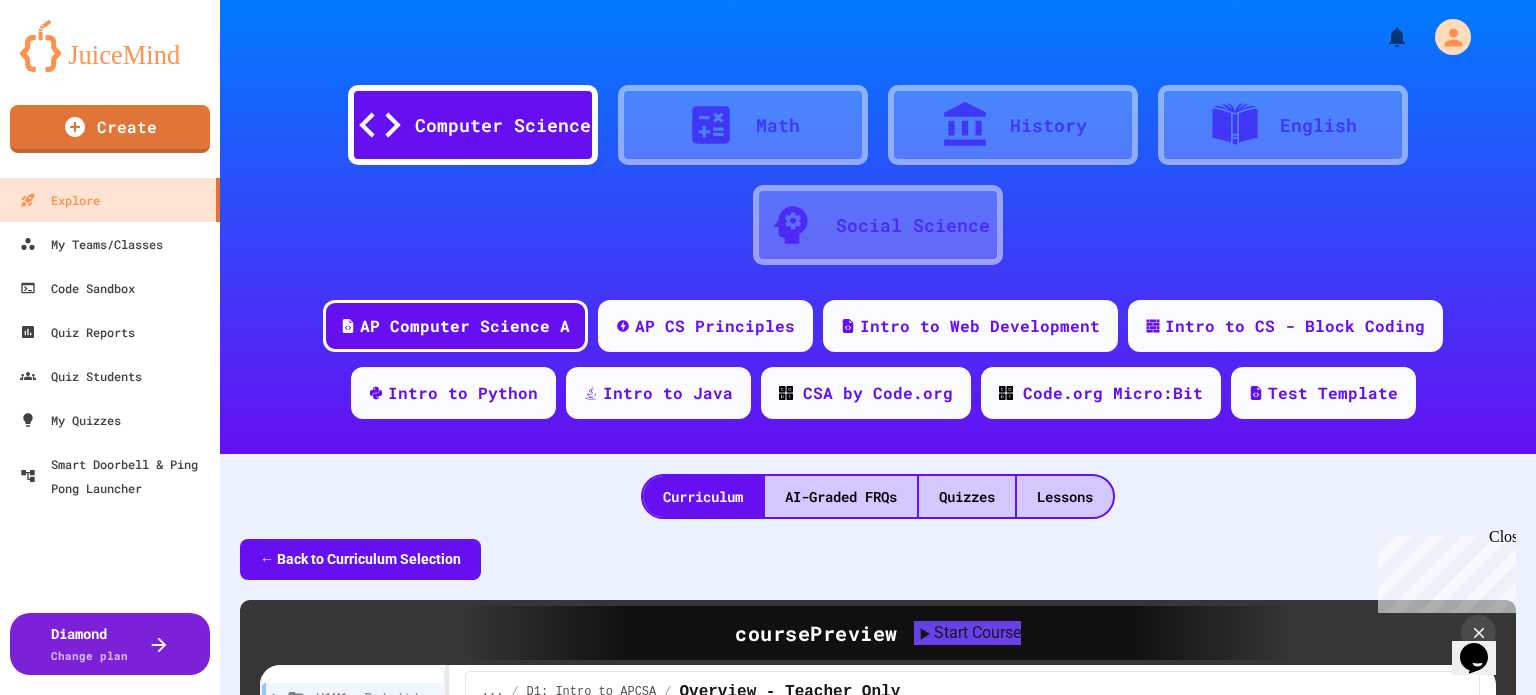click on "Computer Science" at bounding box center (503, 125) 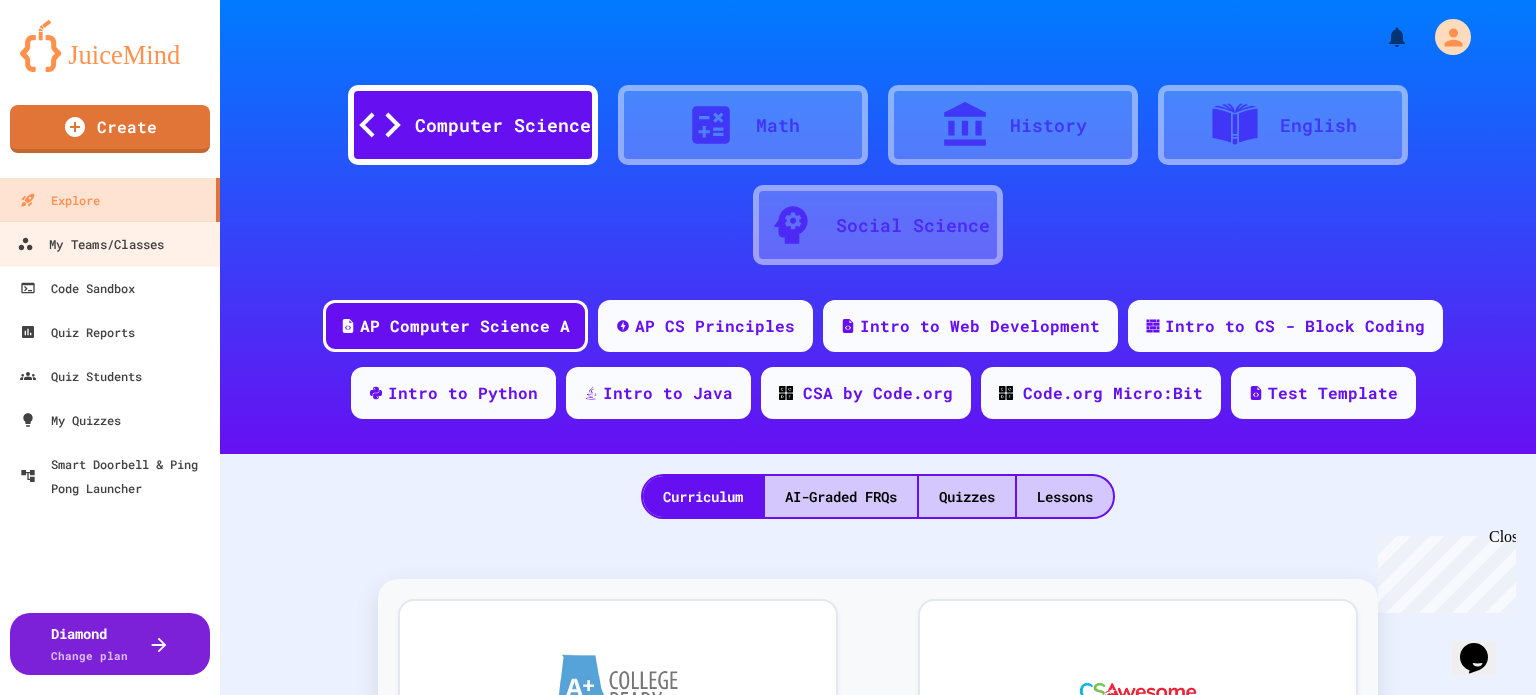 click on "My Teams/Classes" at bounding box center [90, 244] 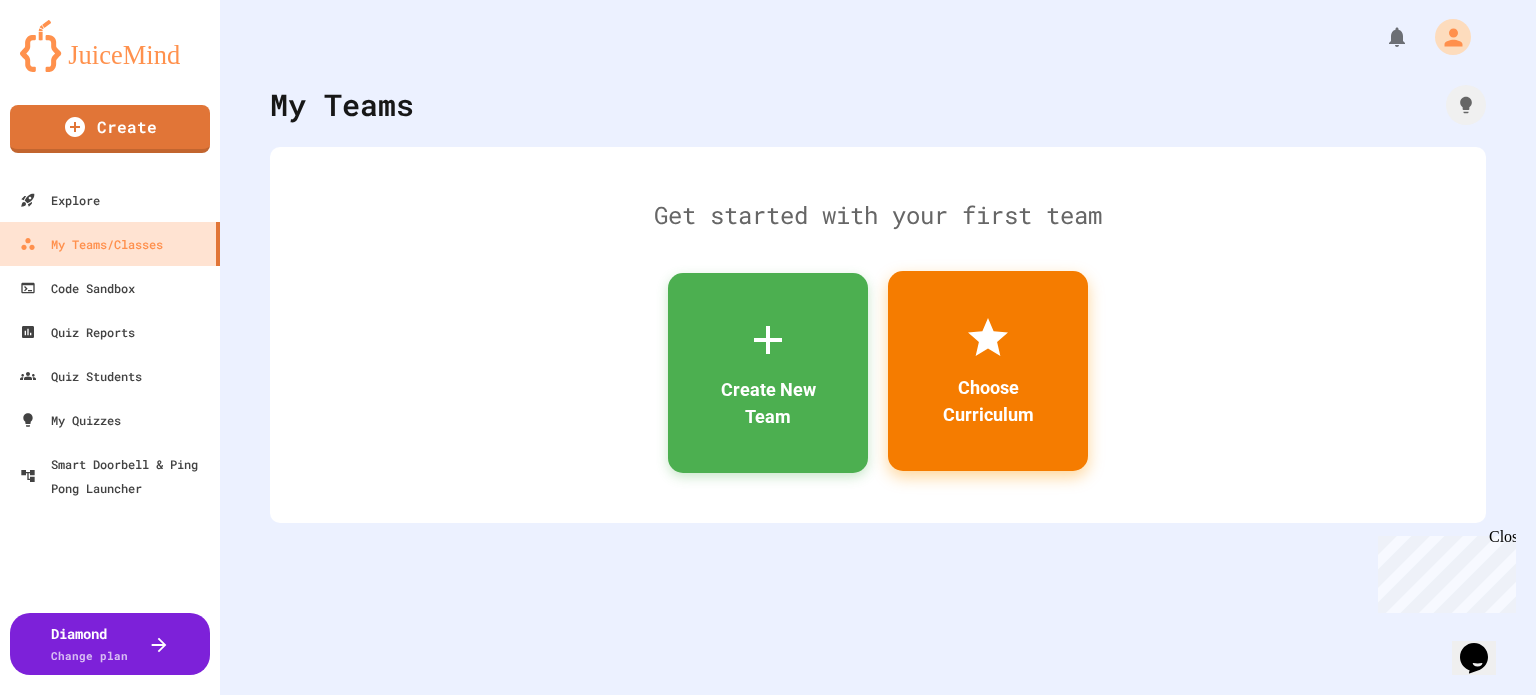 click 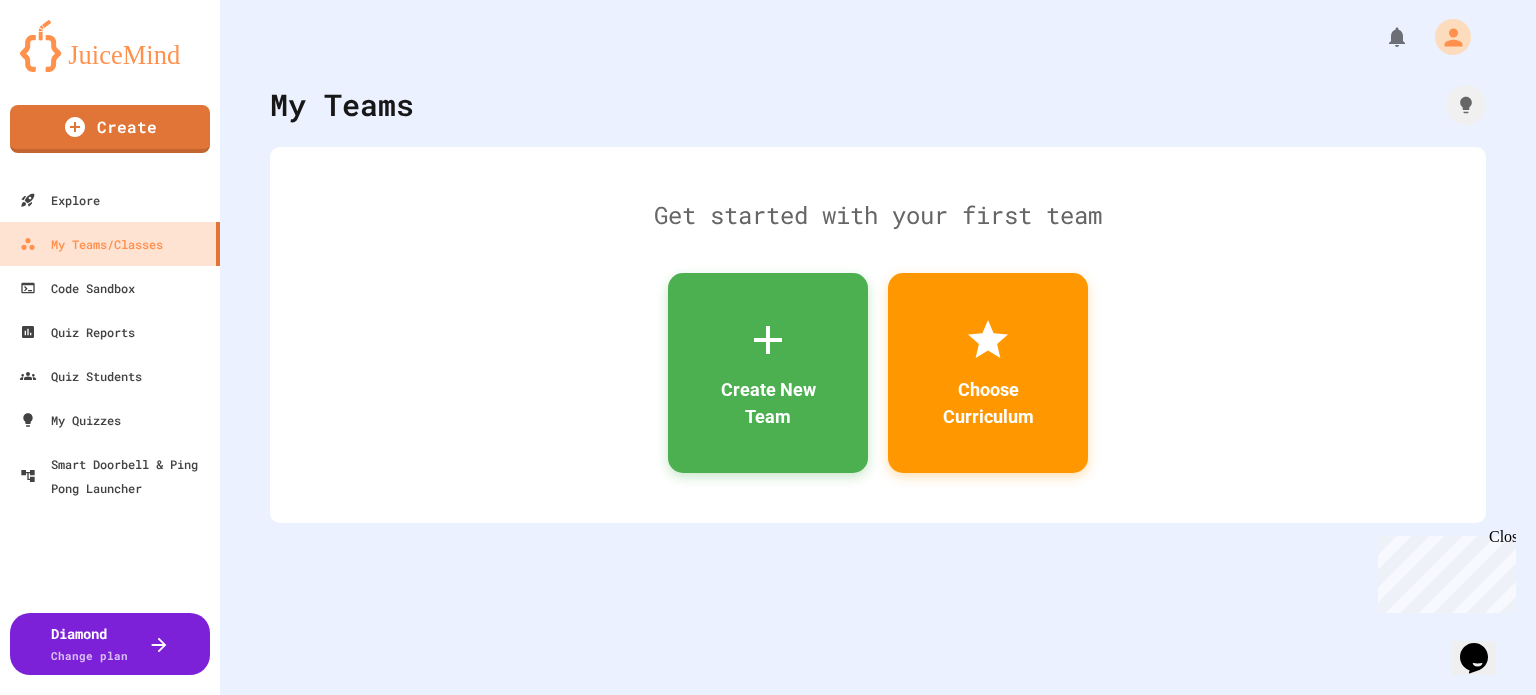 click 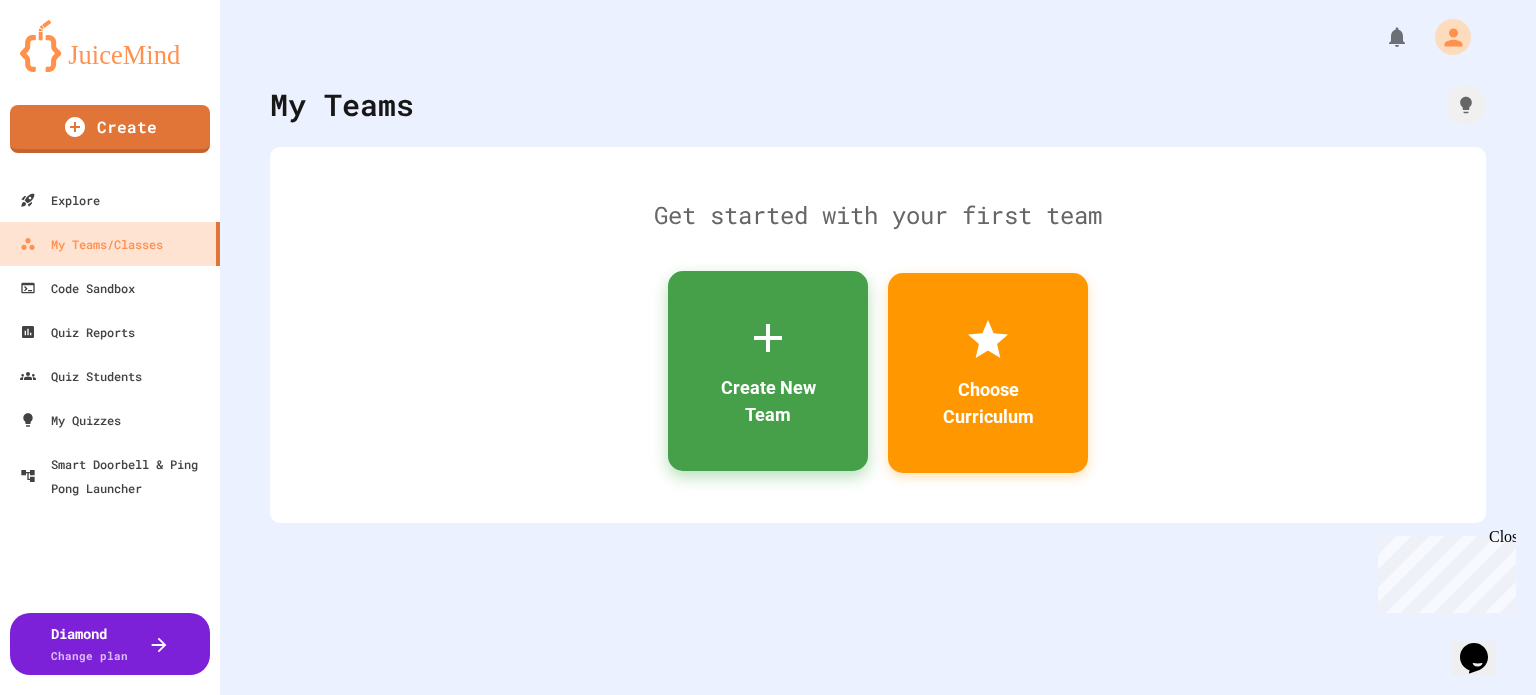 click on "Create New Team" at bounding box center (768, 401) 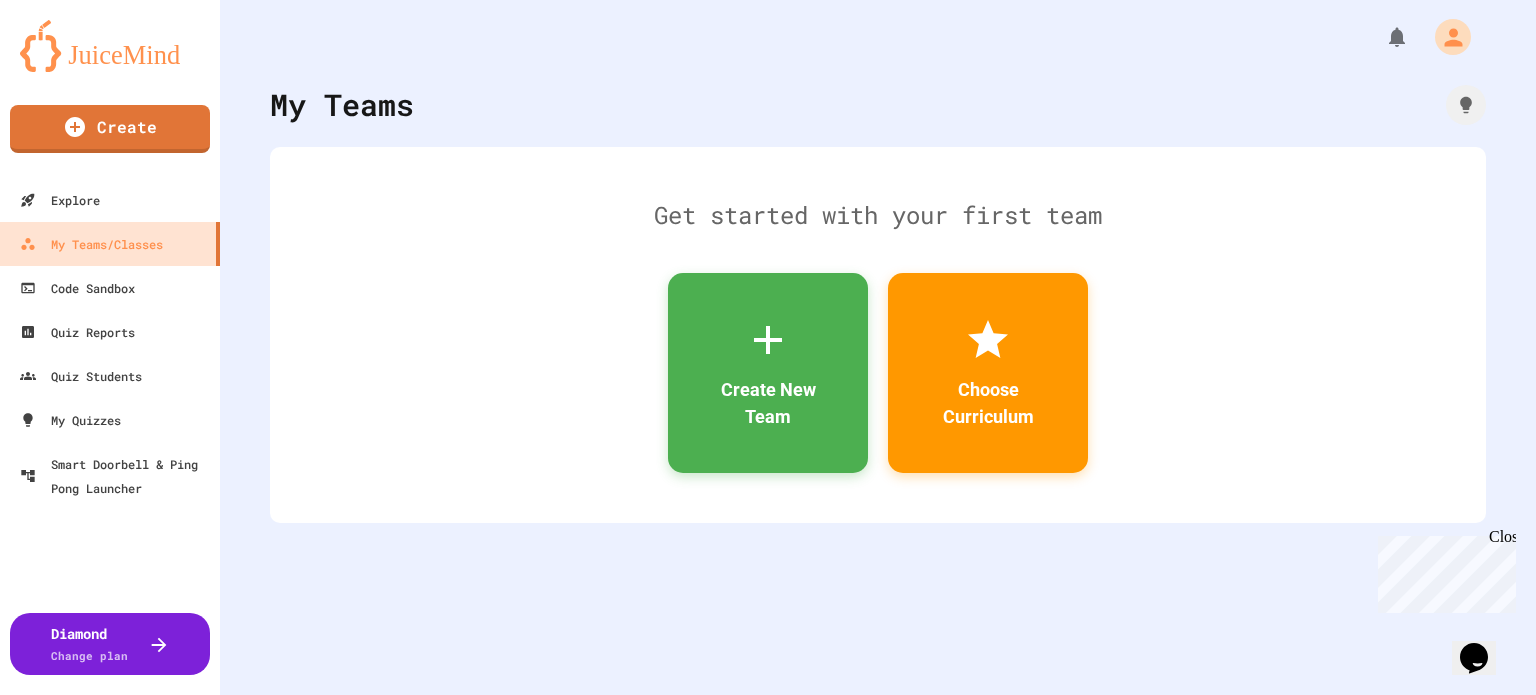 click at bounding box center [768, 971] 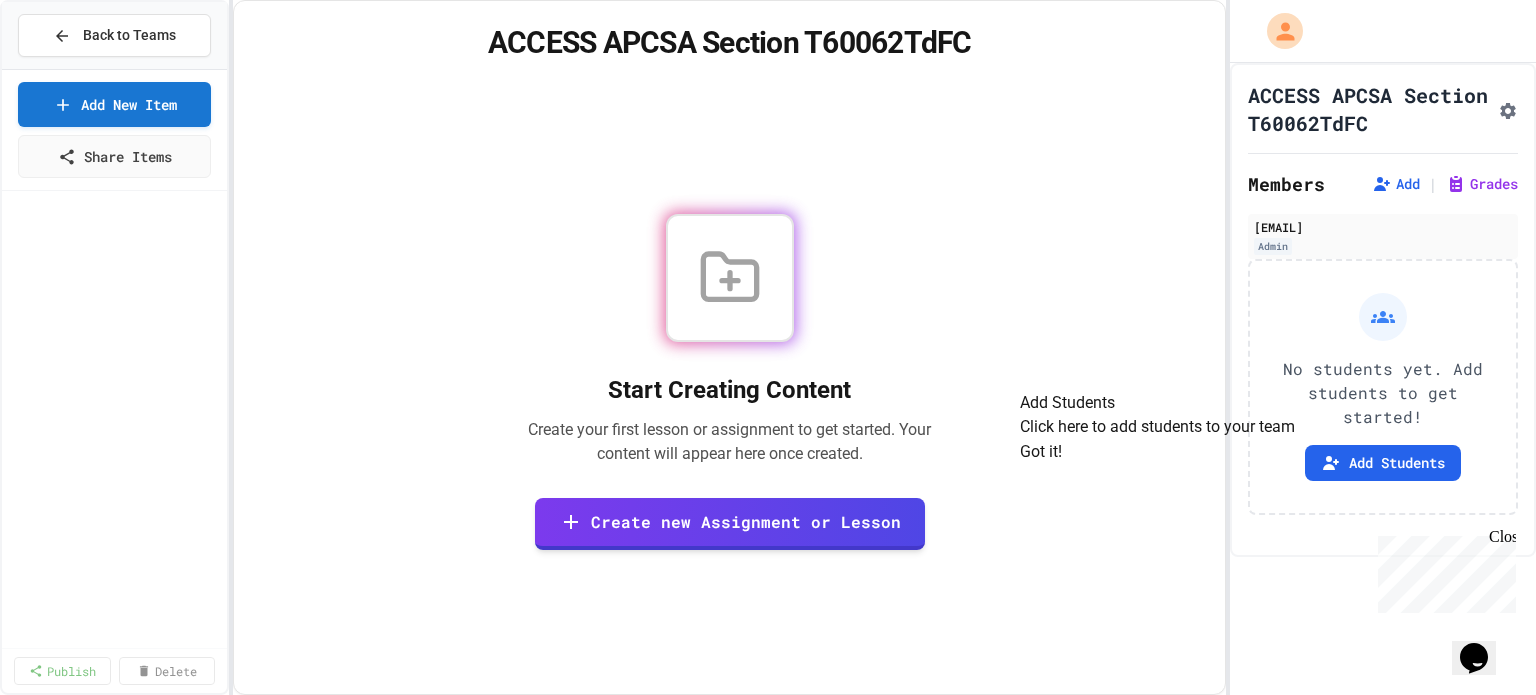 click on "Got it!" at bounding box center [1041, 452] 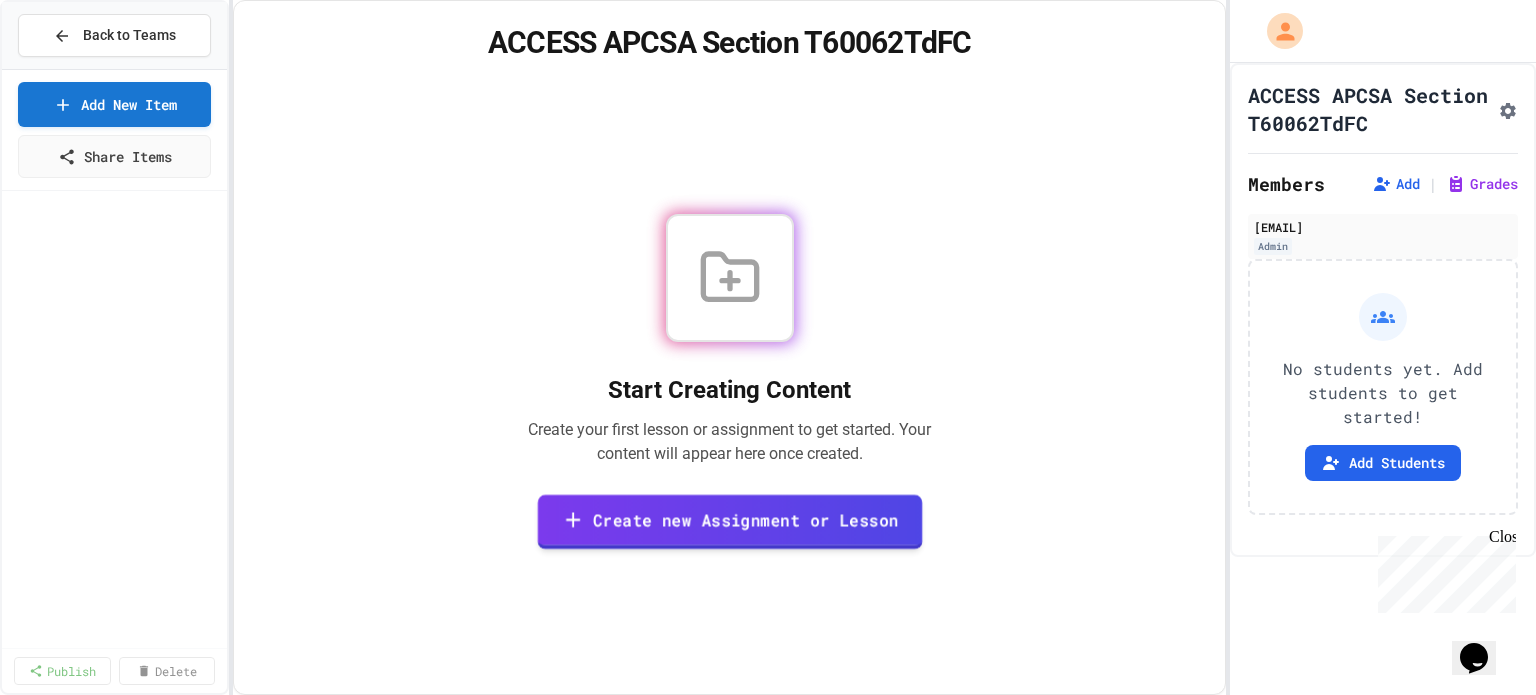 click on "Create new Assignment or Lesson" at bounding box center [729, 521] 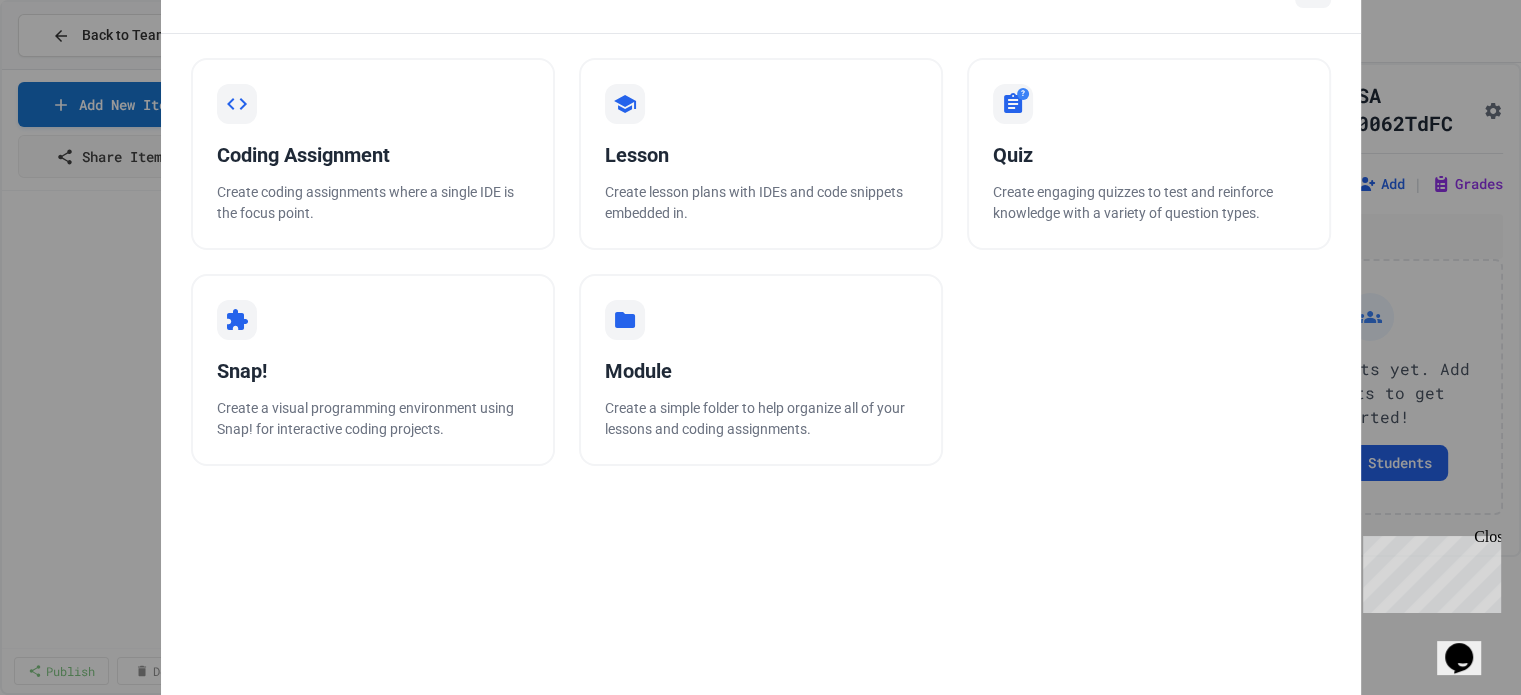 click on "Lesson" at bounding box center [761, 155] 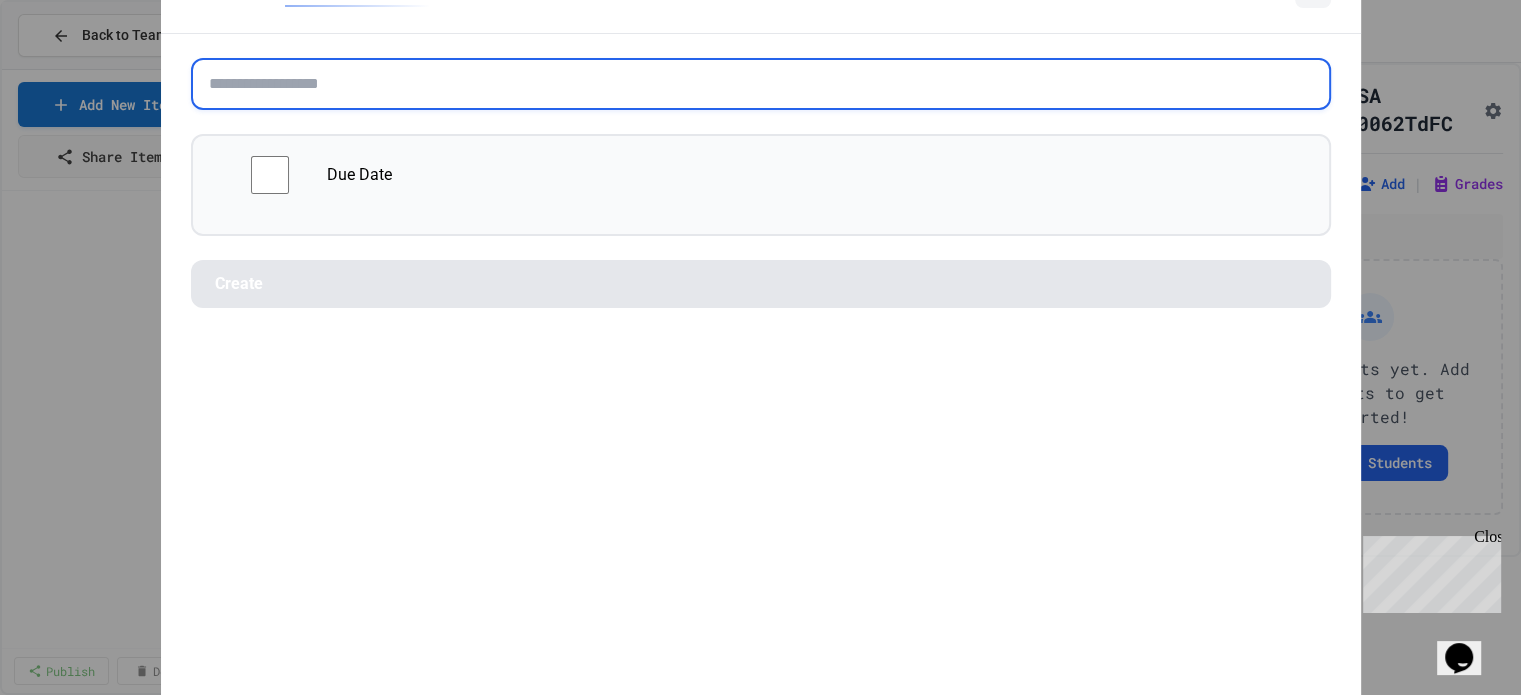 click at bounding box center (761, 84) 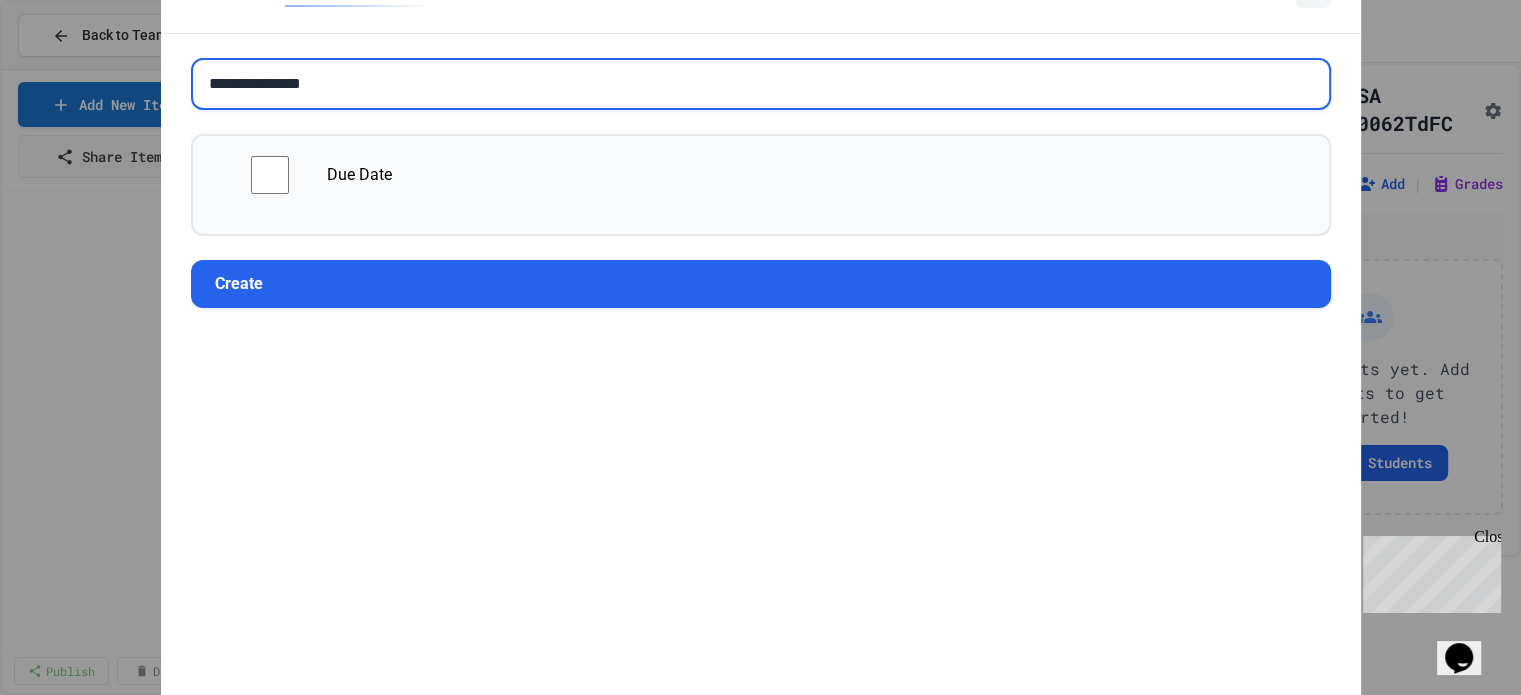 type on "**********" 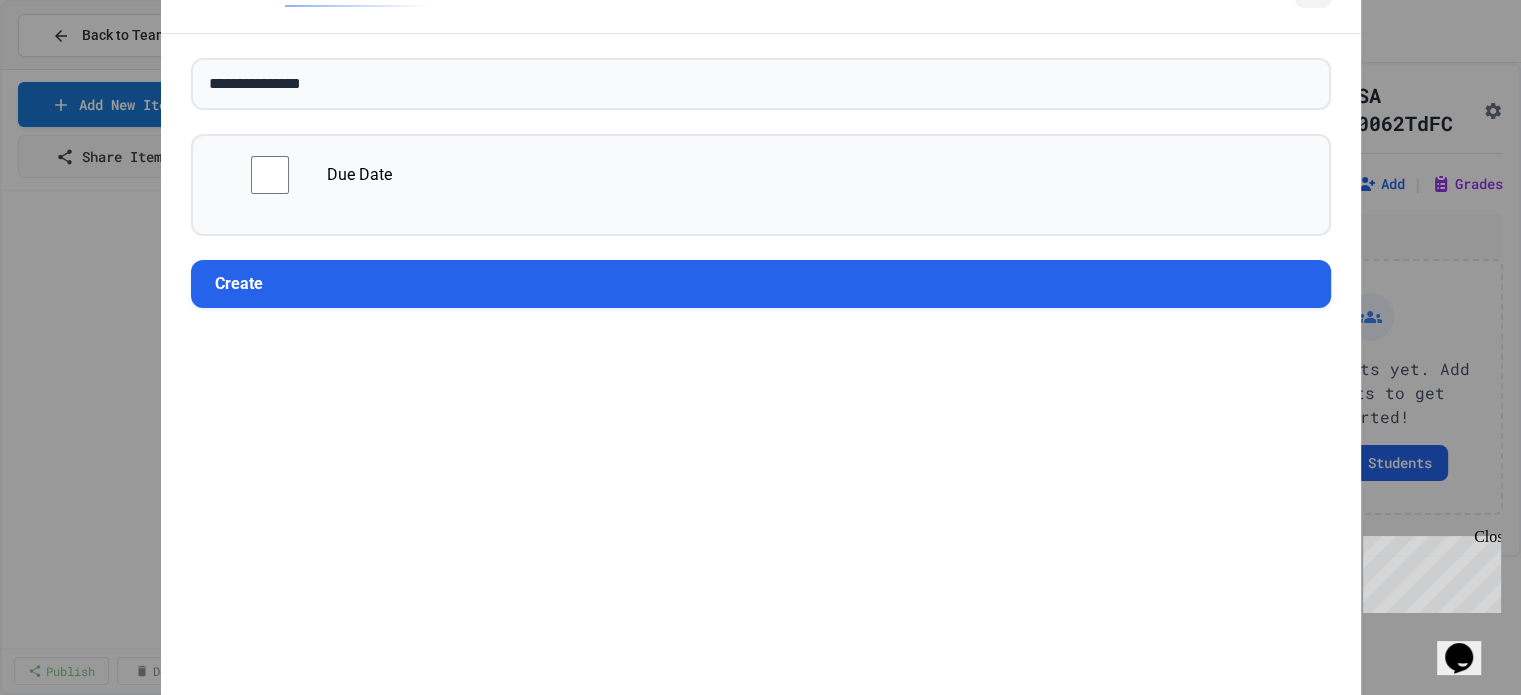 click on "Due Date" at bounding box center (359, 174) 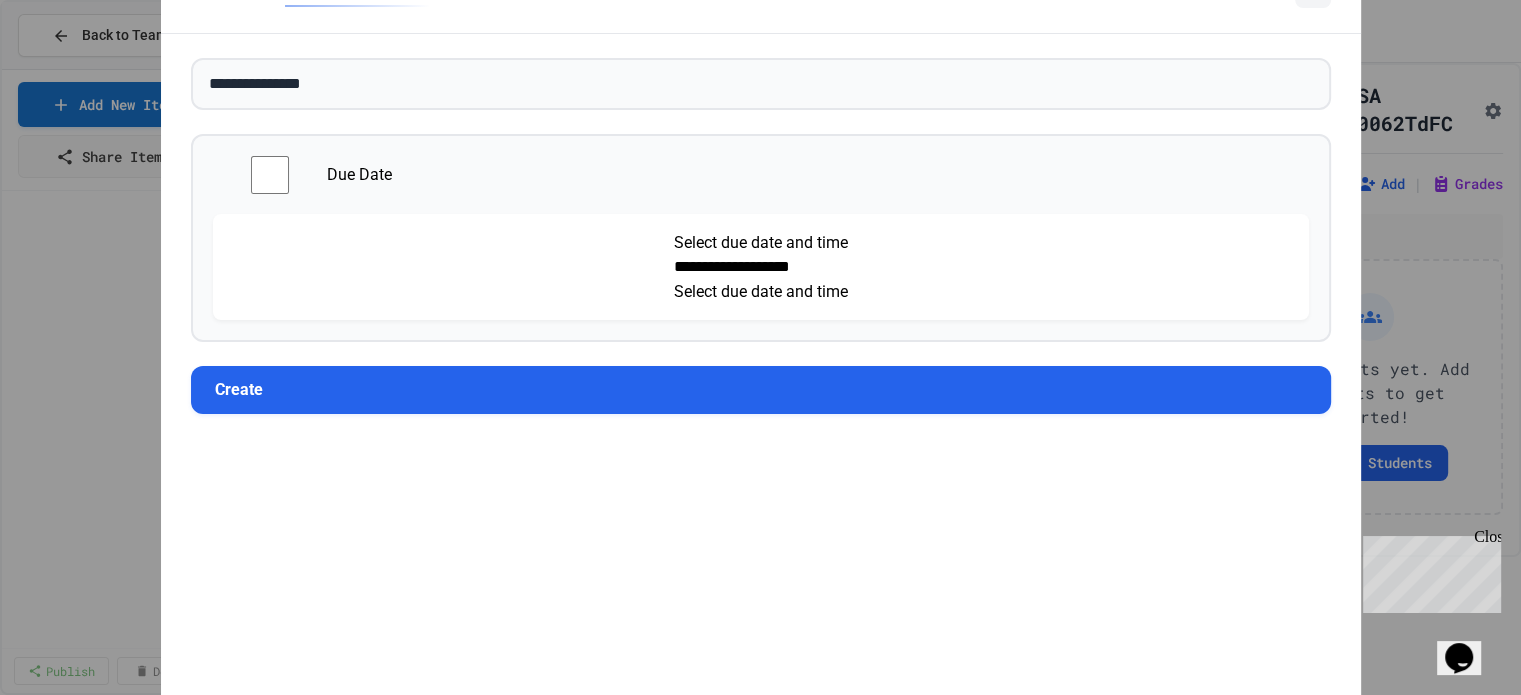 click on "Create" at bounding box center (761, 390) 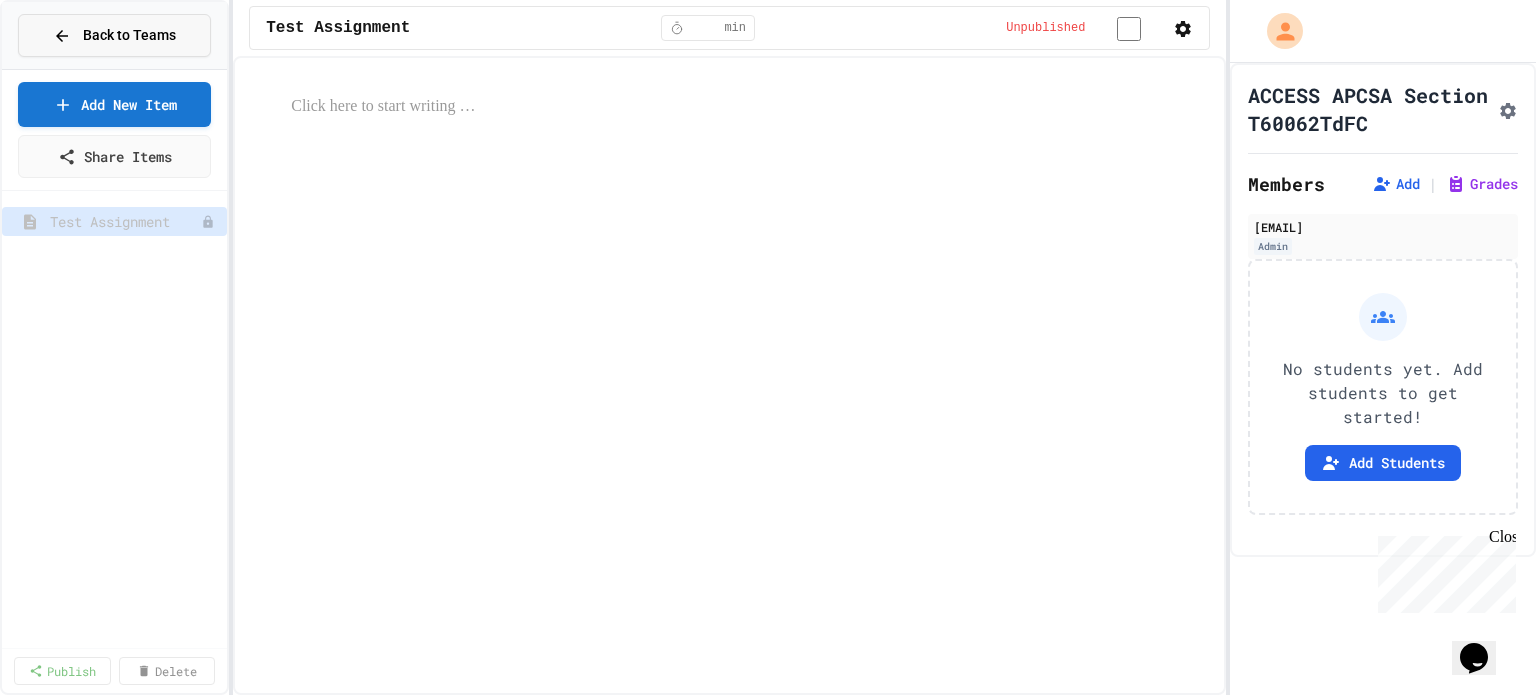 click on "Back to Teams" at bounding box center (129, 35) 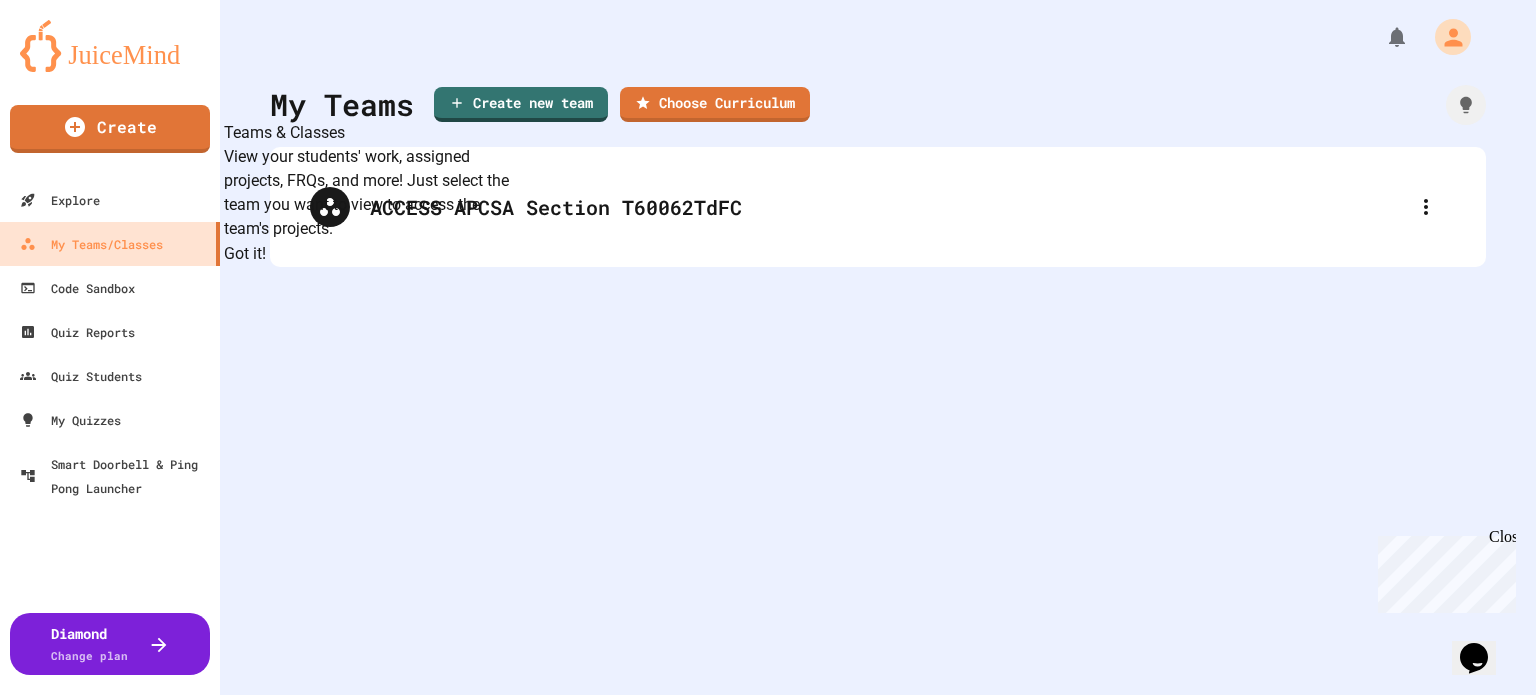 click on "Got it!" at bounding box center (245, 254) 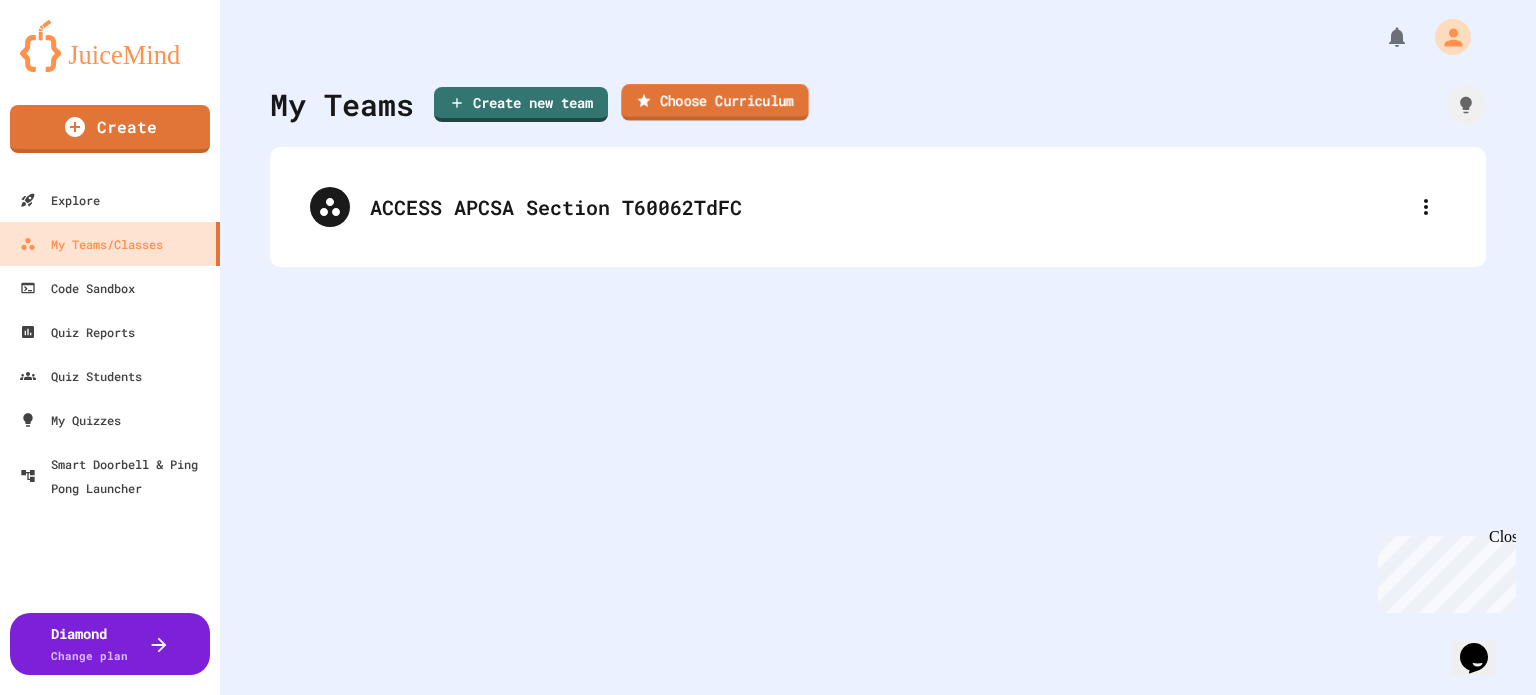 click on "Choose Curriculum" at bounding box center [714, 102] 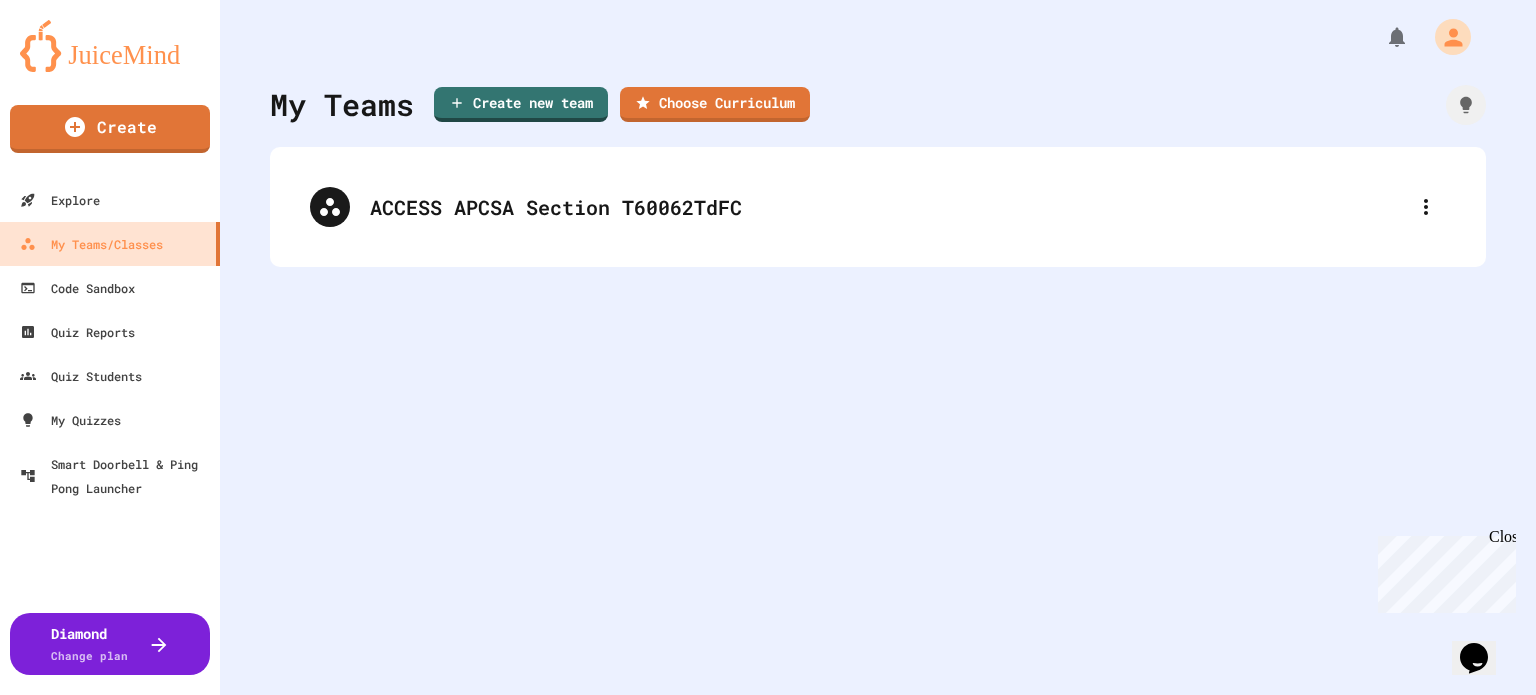 click on "7   courses available" at bounding box center (768, 1082) 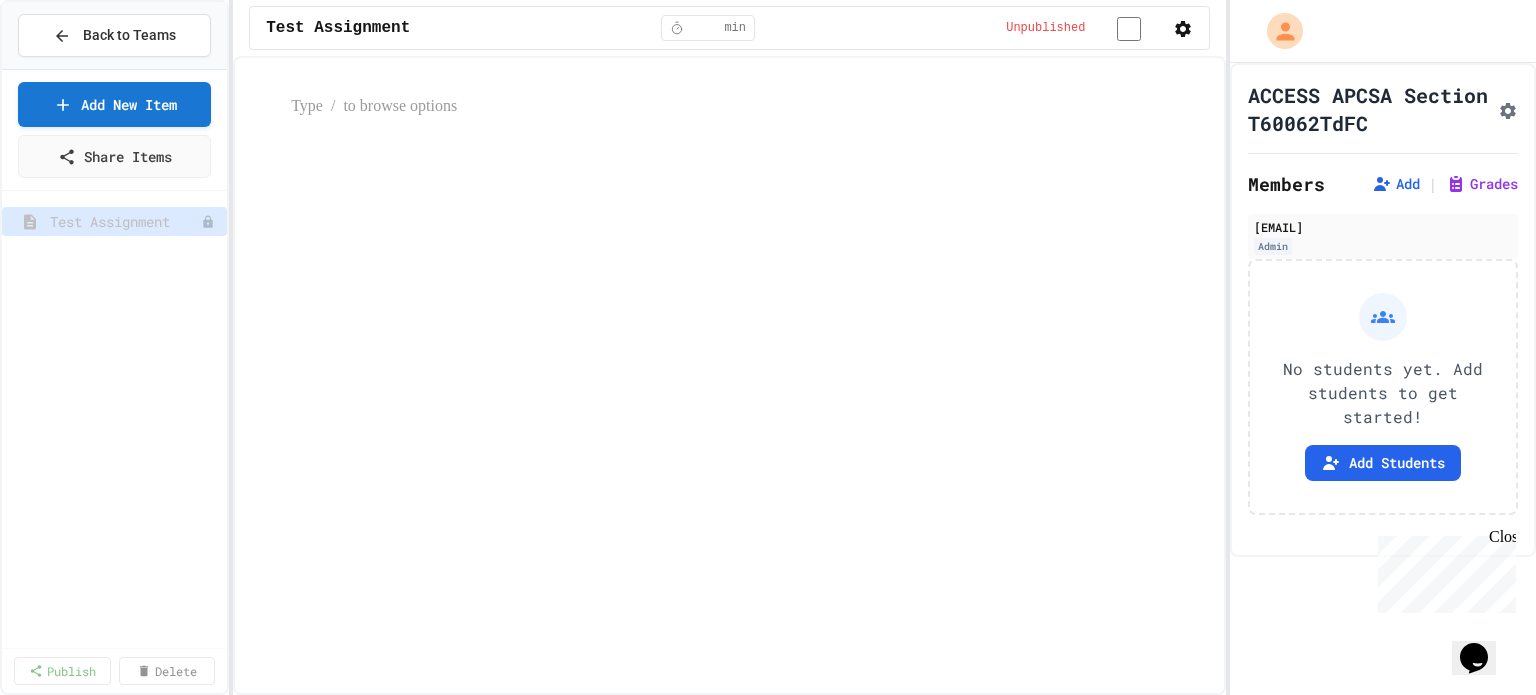 click at bounding box center [749, 107] 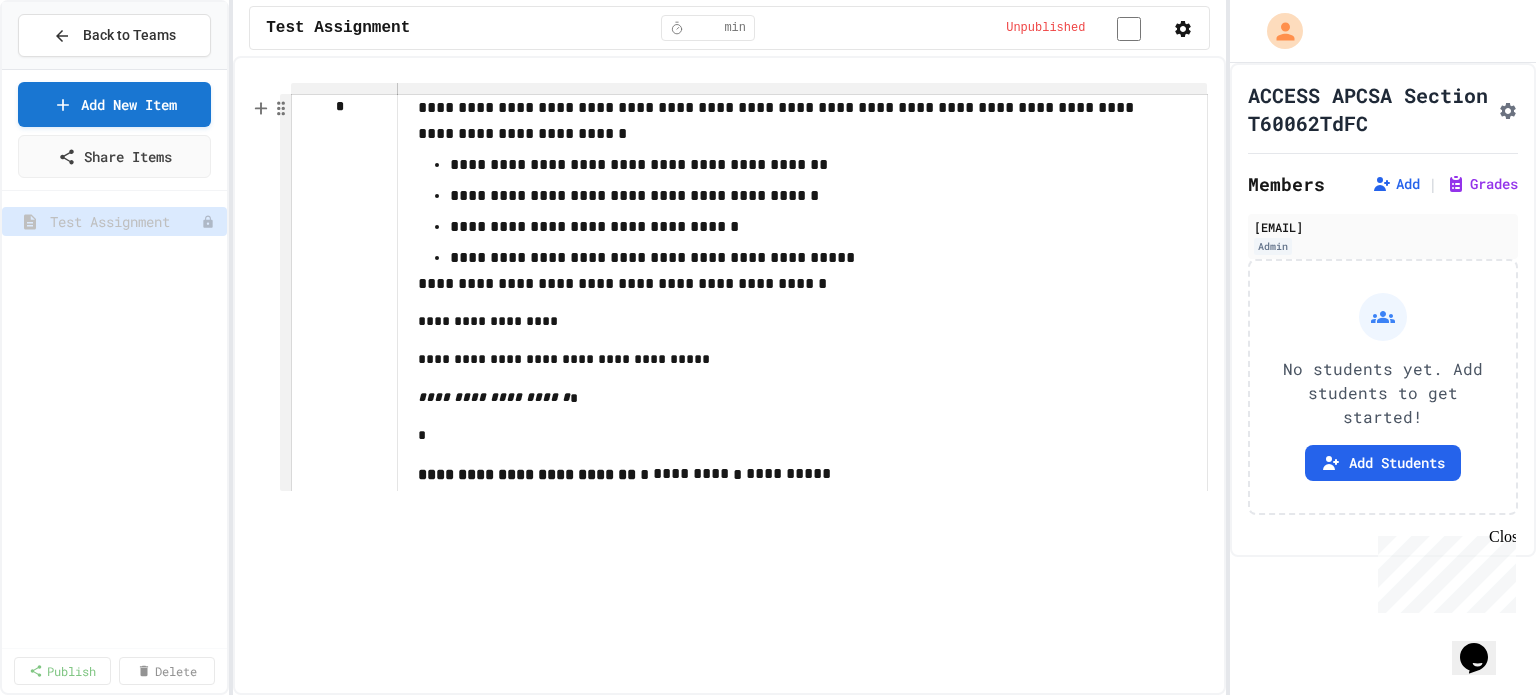 click on "**********" at bounding box center [812, 322] 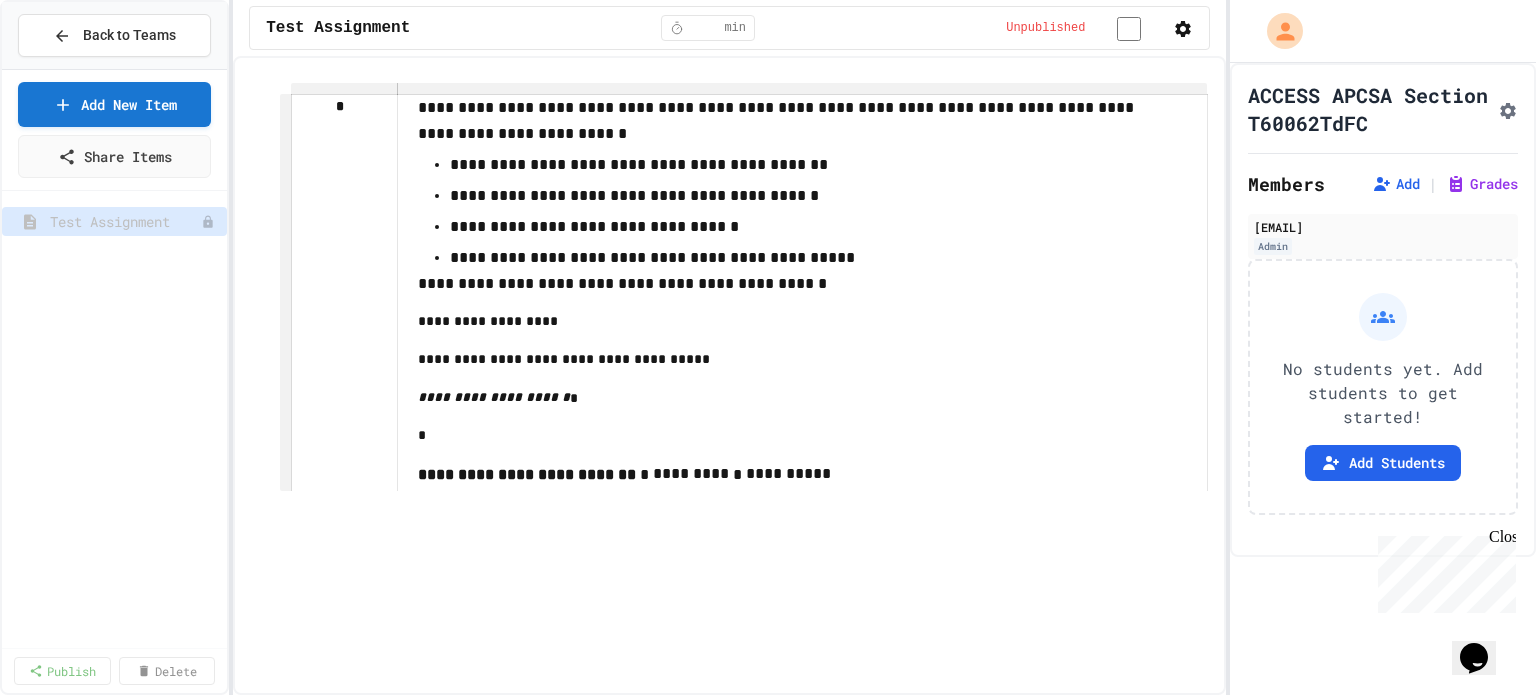 click on "Test Assignment" at bounding box center [338, 28] 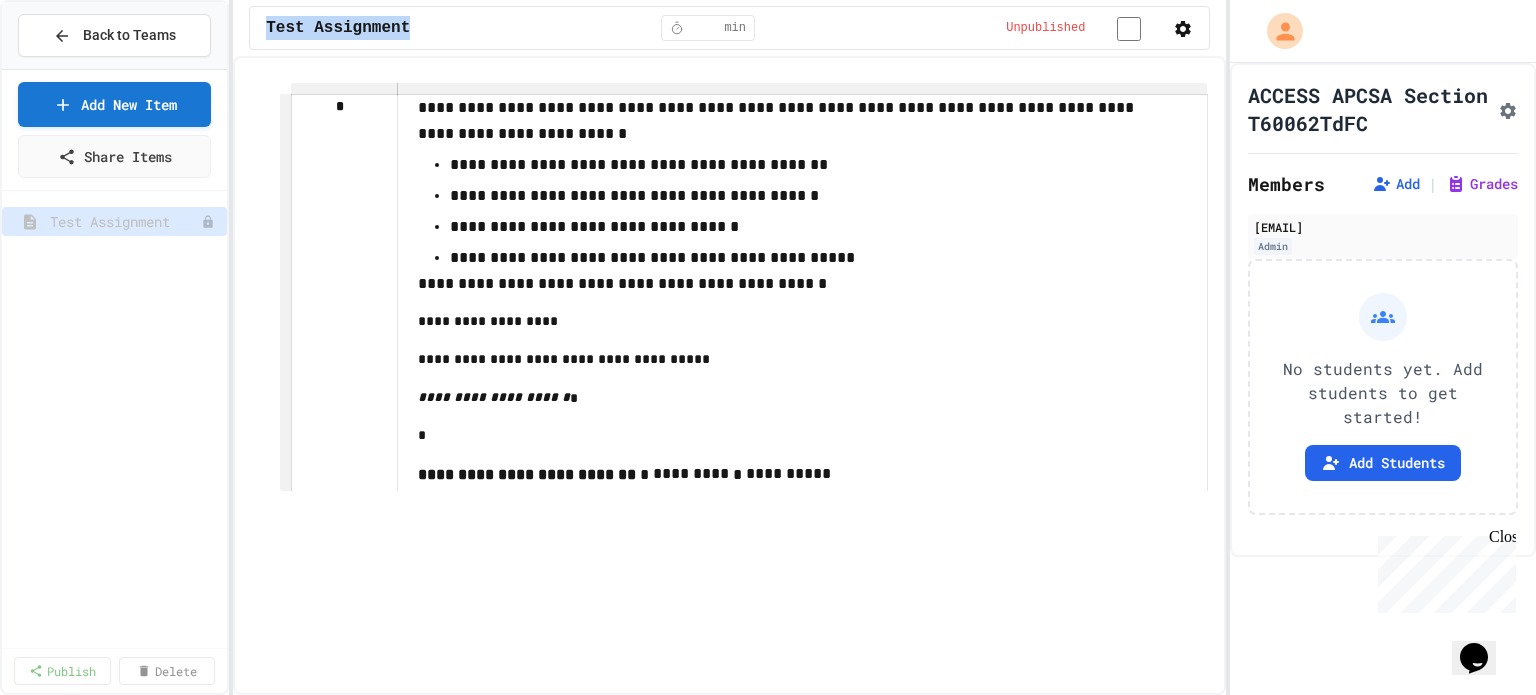 drag, startPoint x: 394, startPoint y: 29, endPoint x: 257, endPoint y: 20, distance: 137.2953 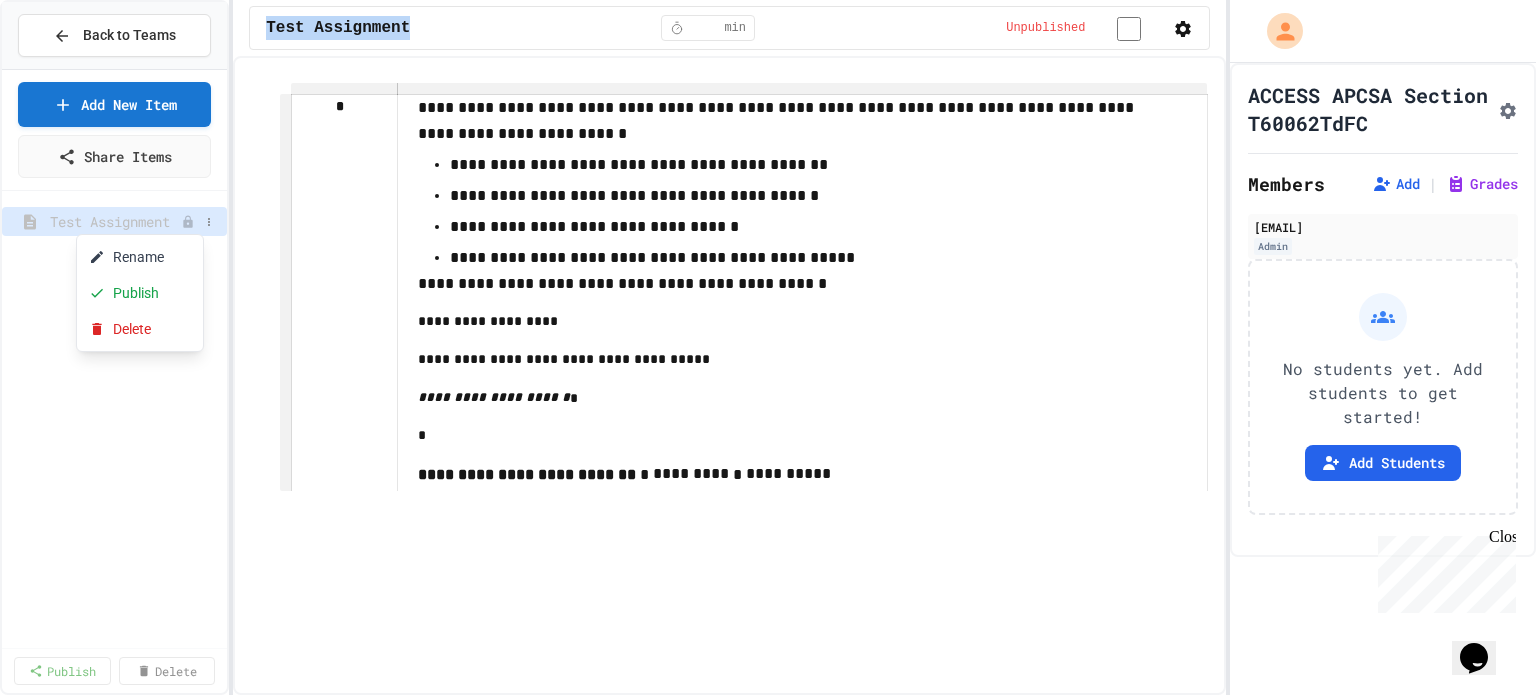 click on "Rename" at bounding box center (140, 257) 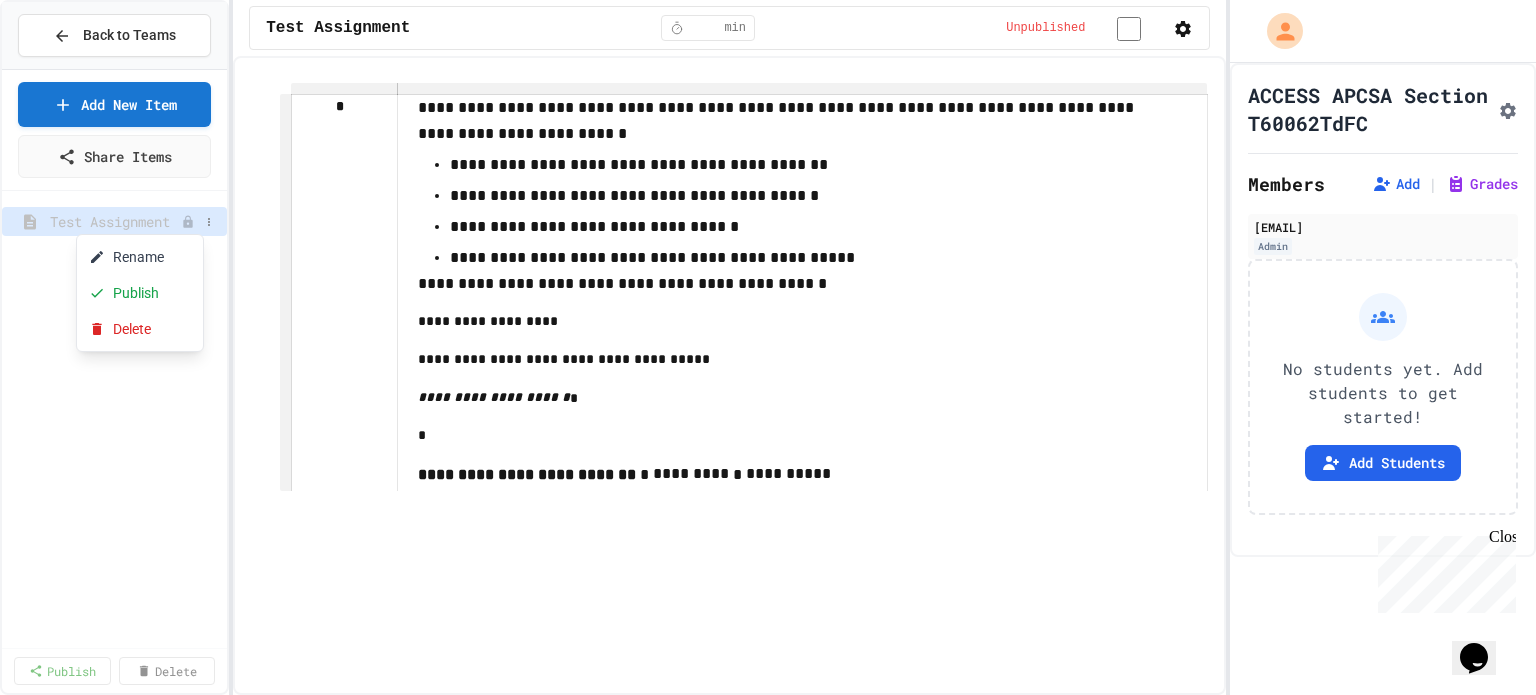 scroll, scrollTop: 0, scrollLeft: 38, axis: horizontal 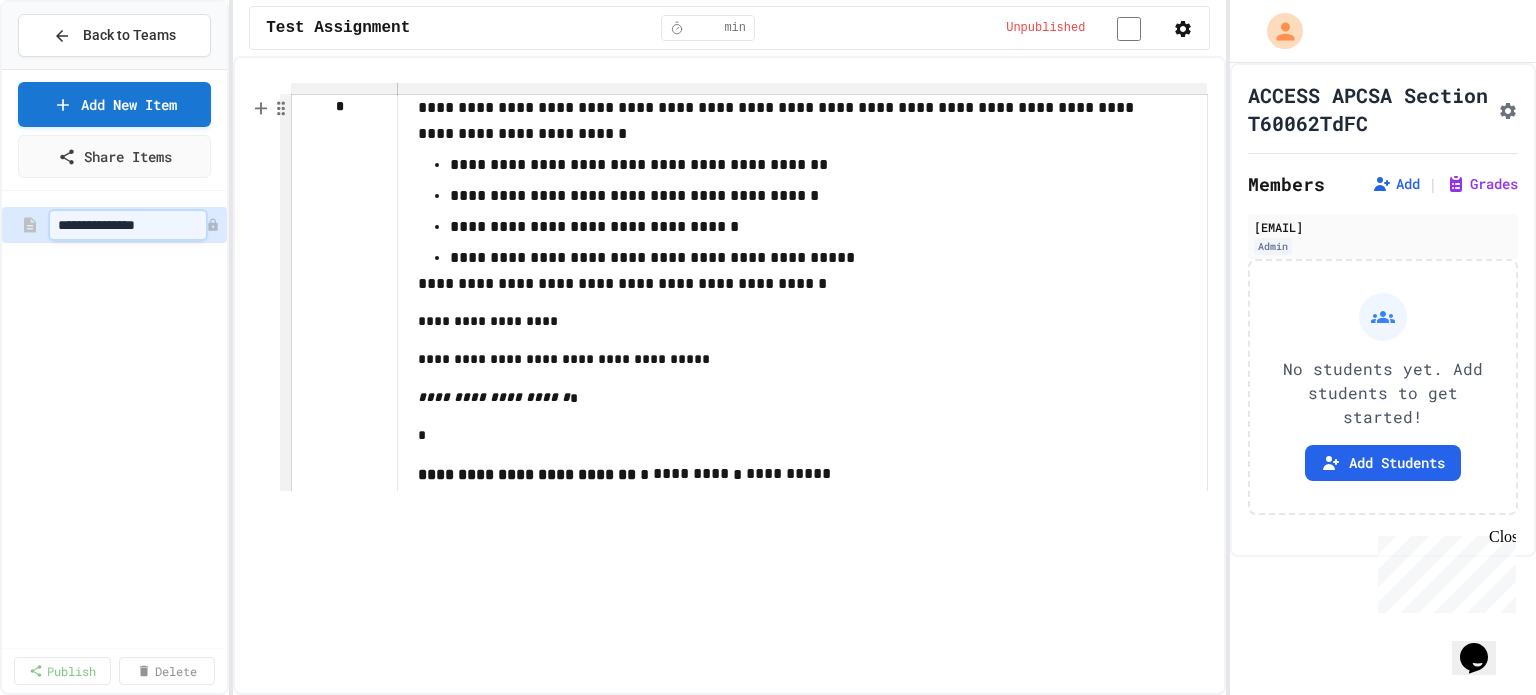 click on "**********" at bounding box center [128, 225] 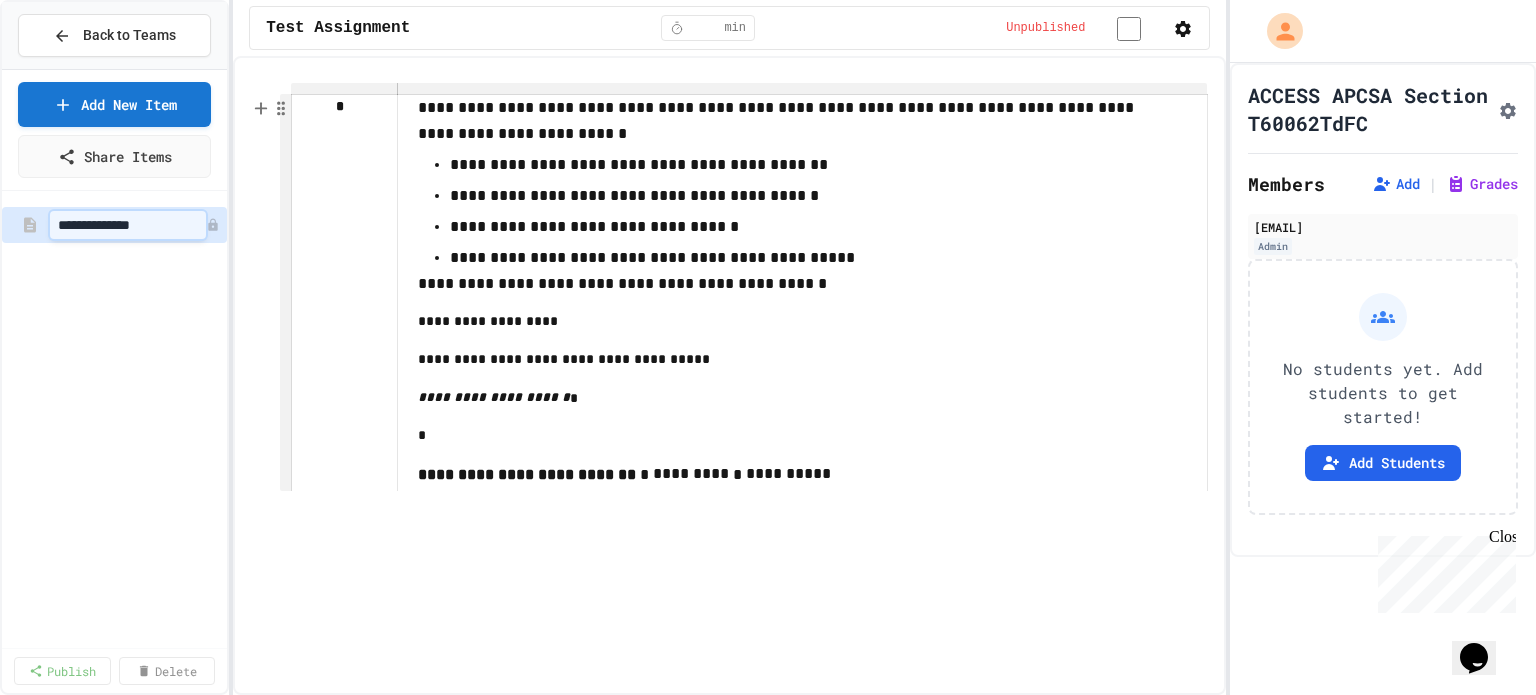 type on "**********" 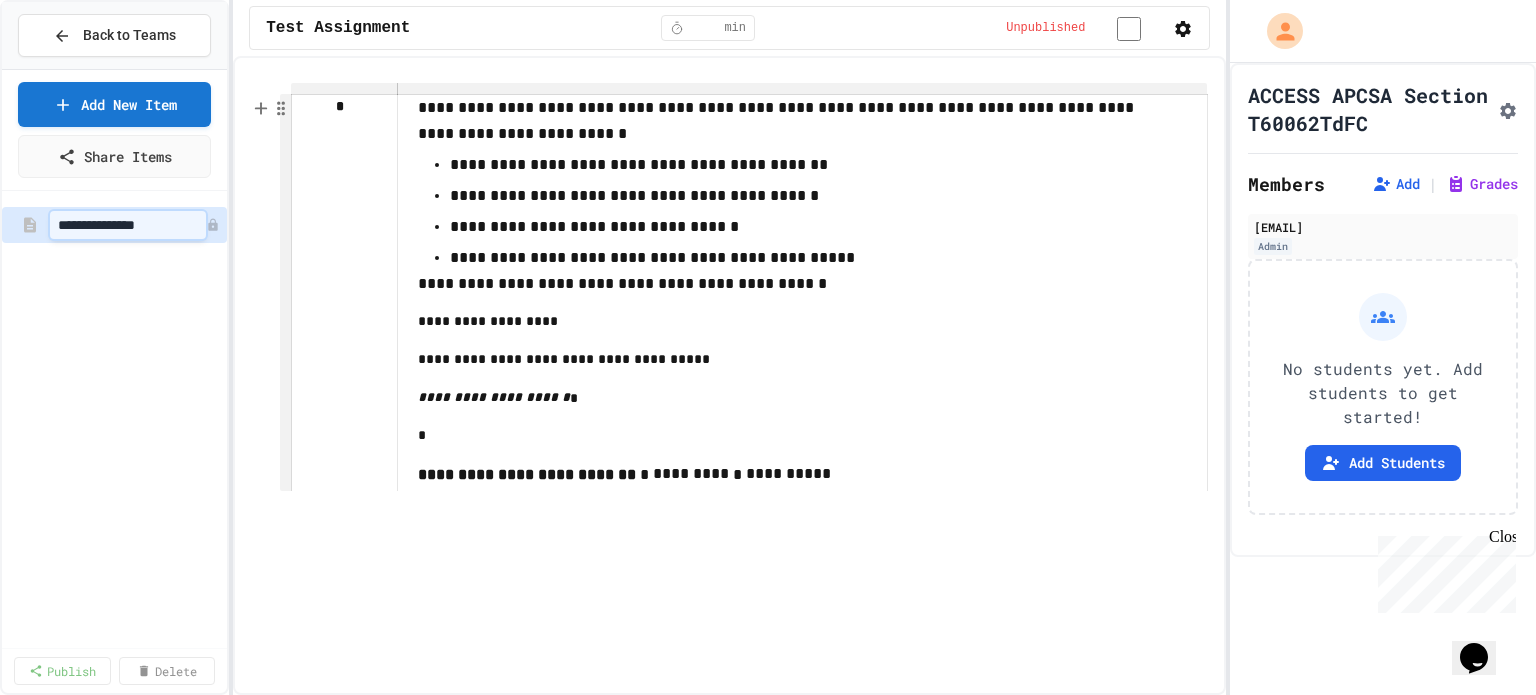 scroll, scrollTop: 0, scrollLeft: 0, axis: both 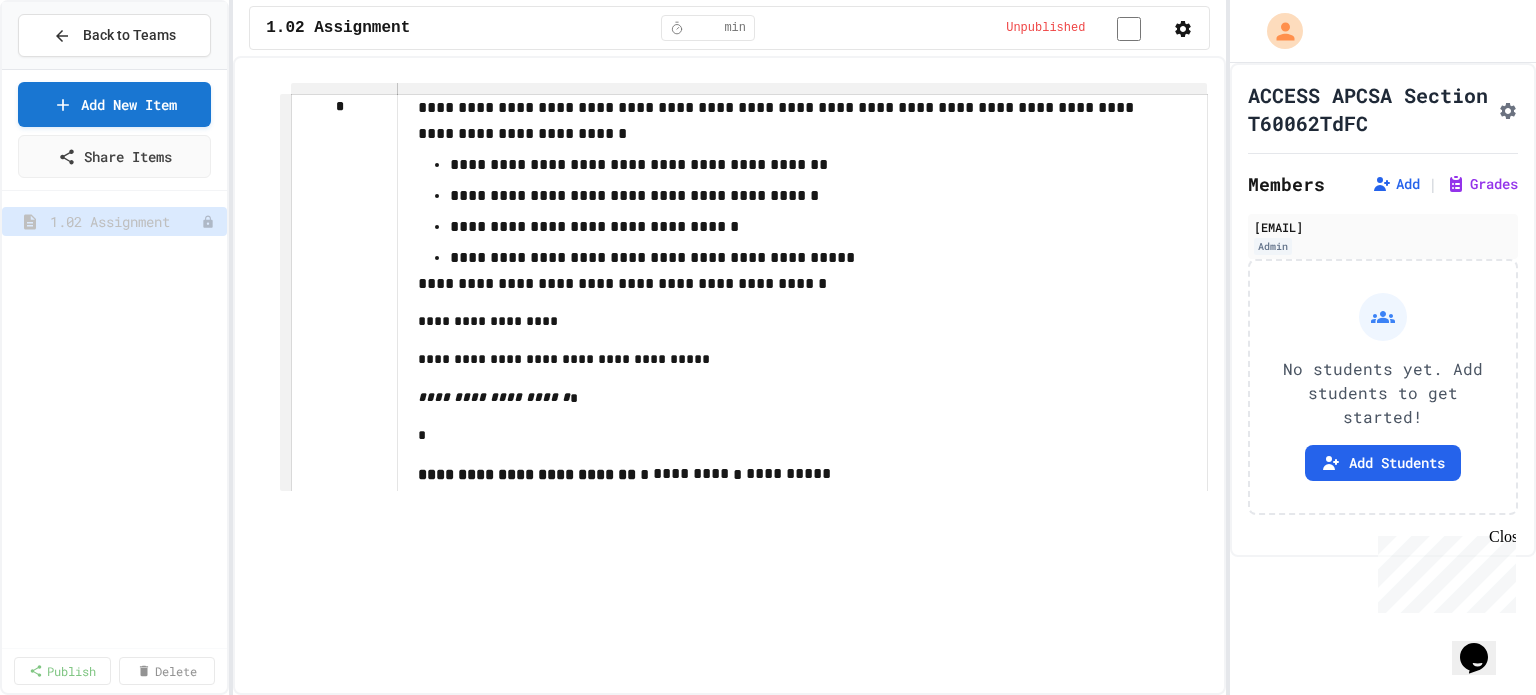 click on "Add" at bounding box center (1396, 184) 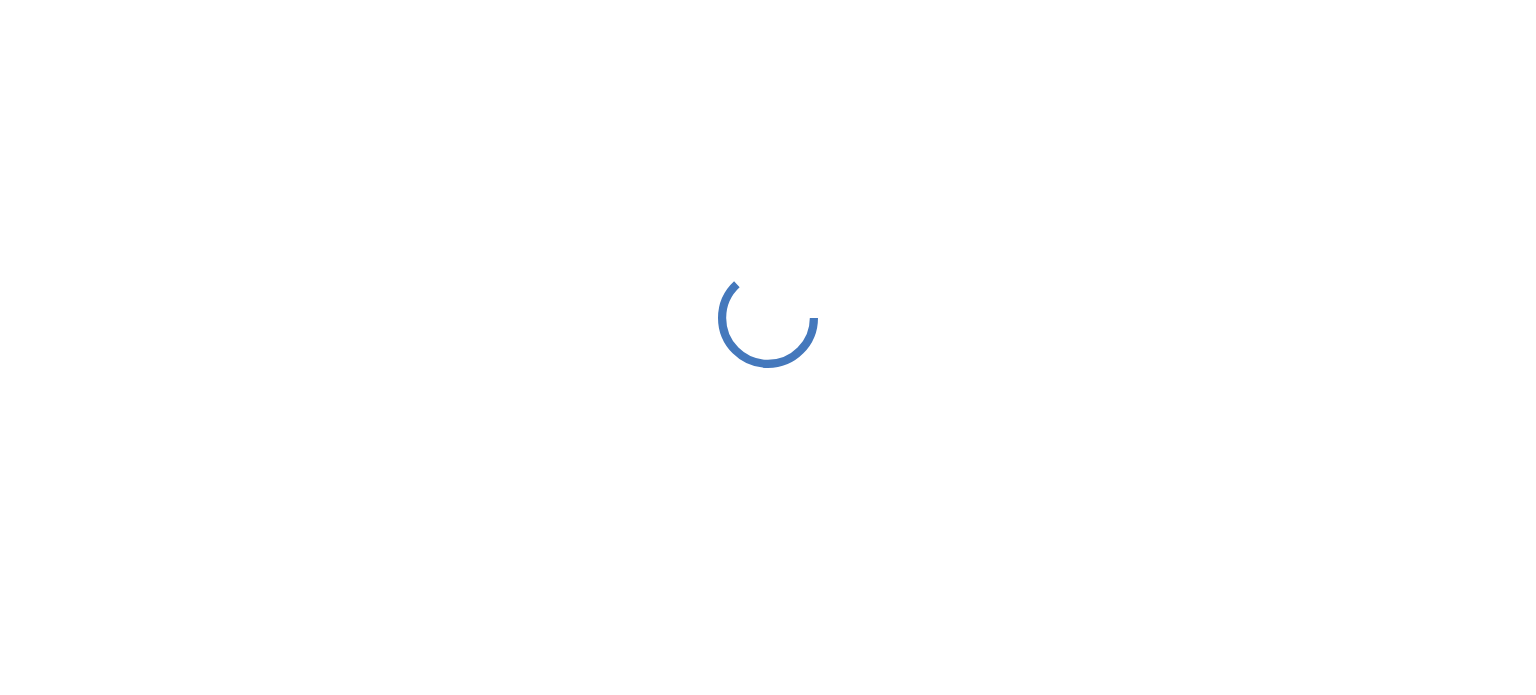 scroll, scrollTop: 0, scrollLeft: 0, axis: both 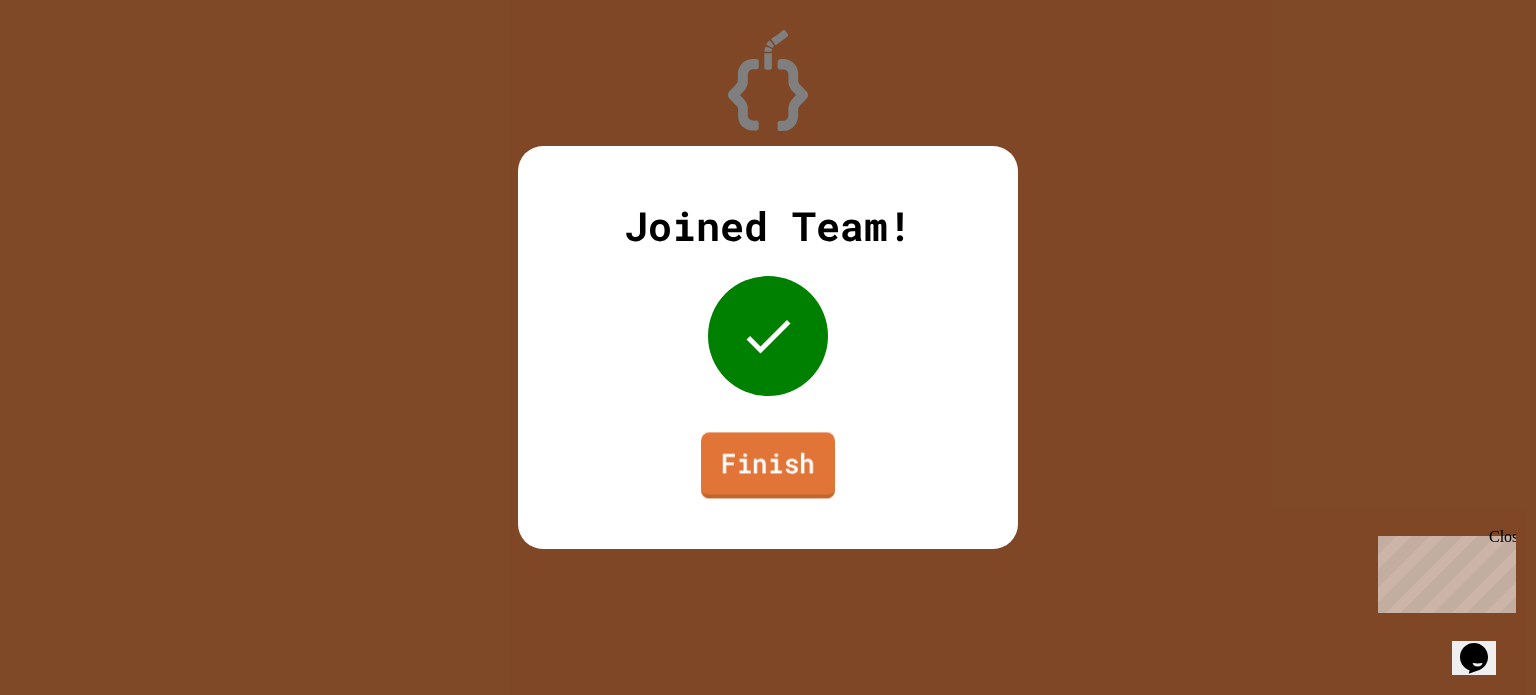 click on "Finish" at bounding box center (768, 465) 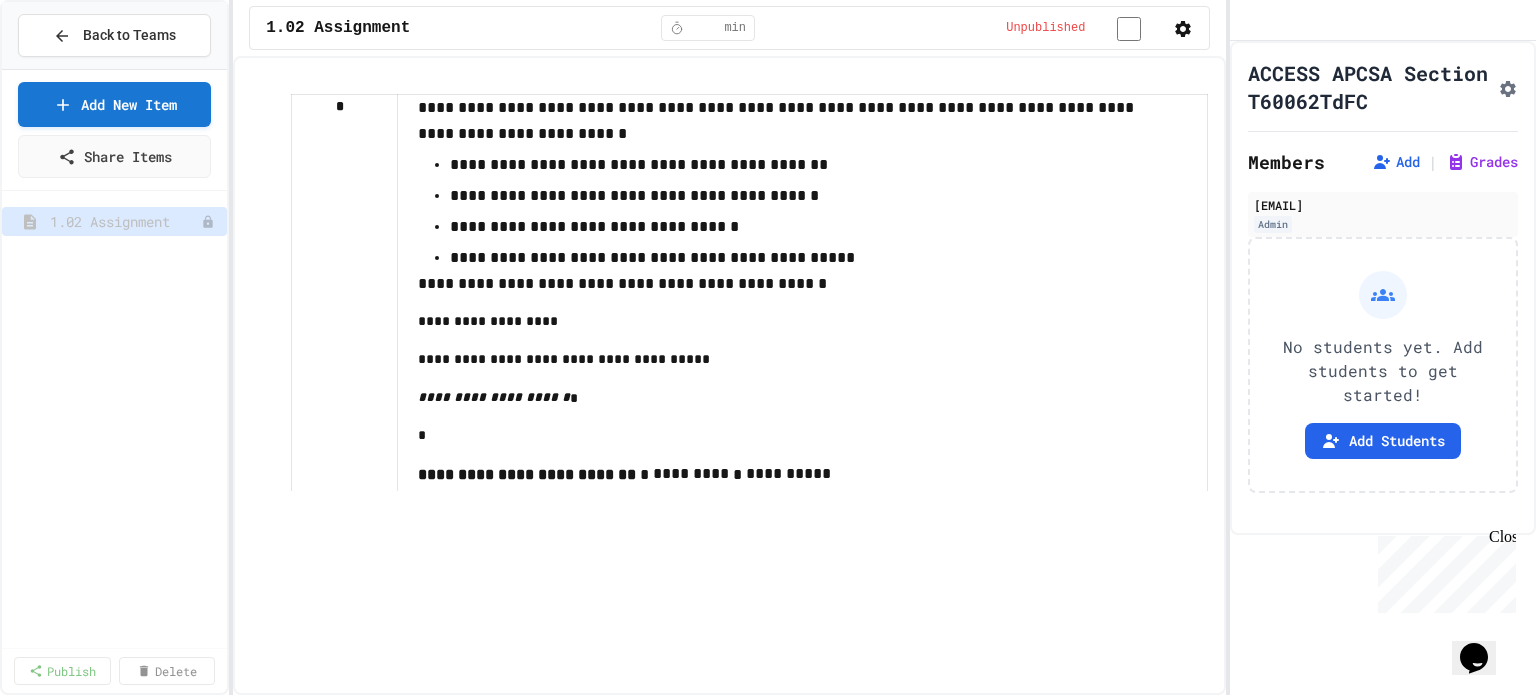 click on "[USER]@[DOMAIN]" at bounding box center [1383, 205] 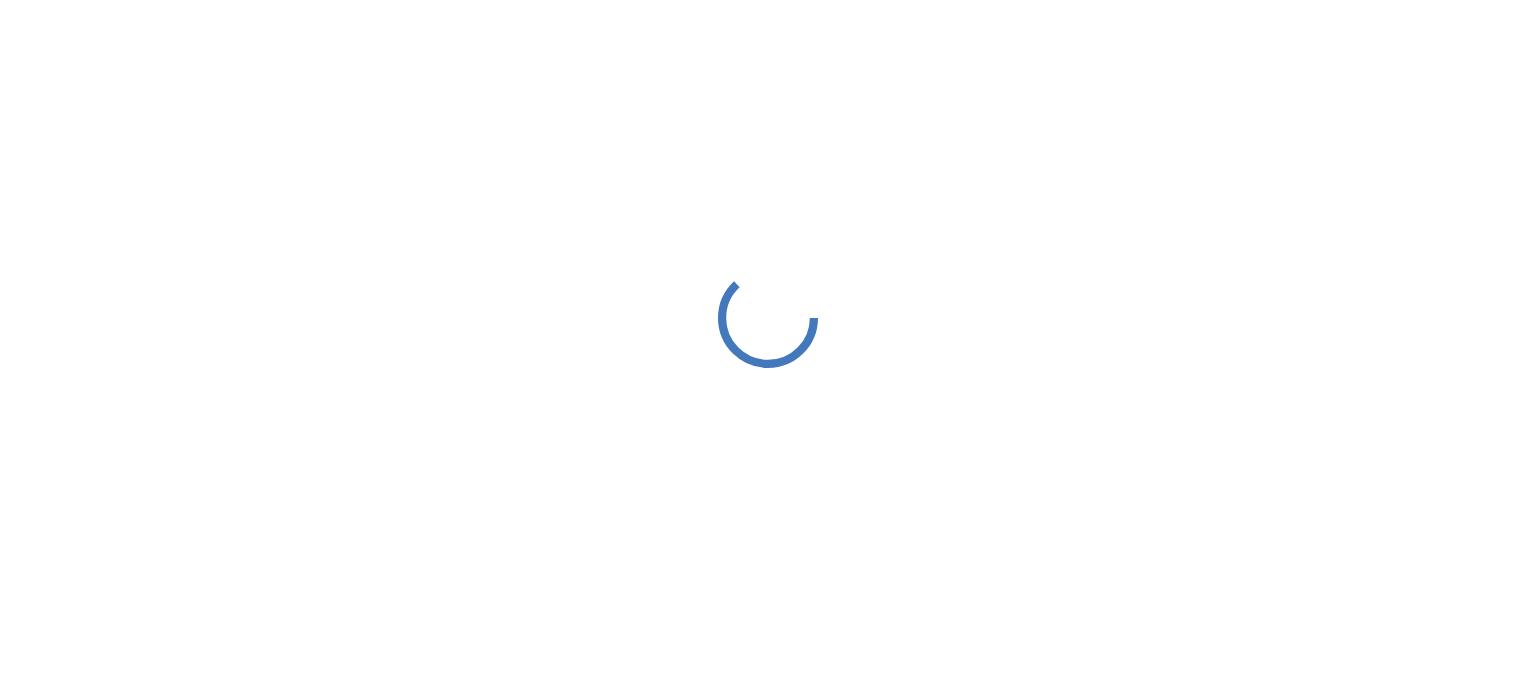 scroll, scrollTop: 0, scrollLeft: 0, axis: both 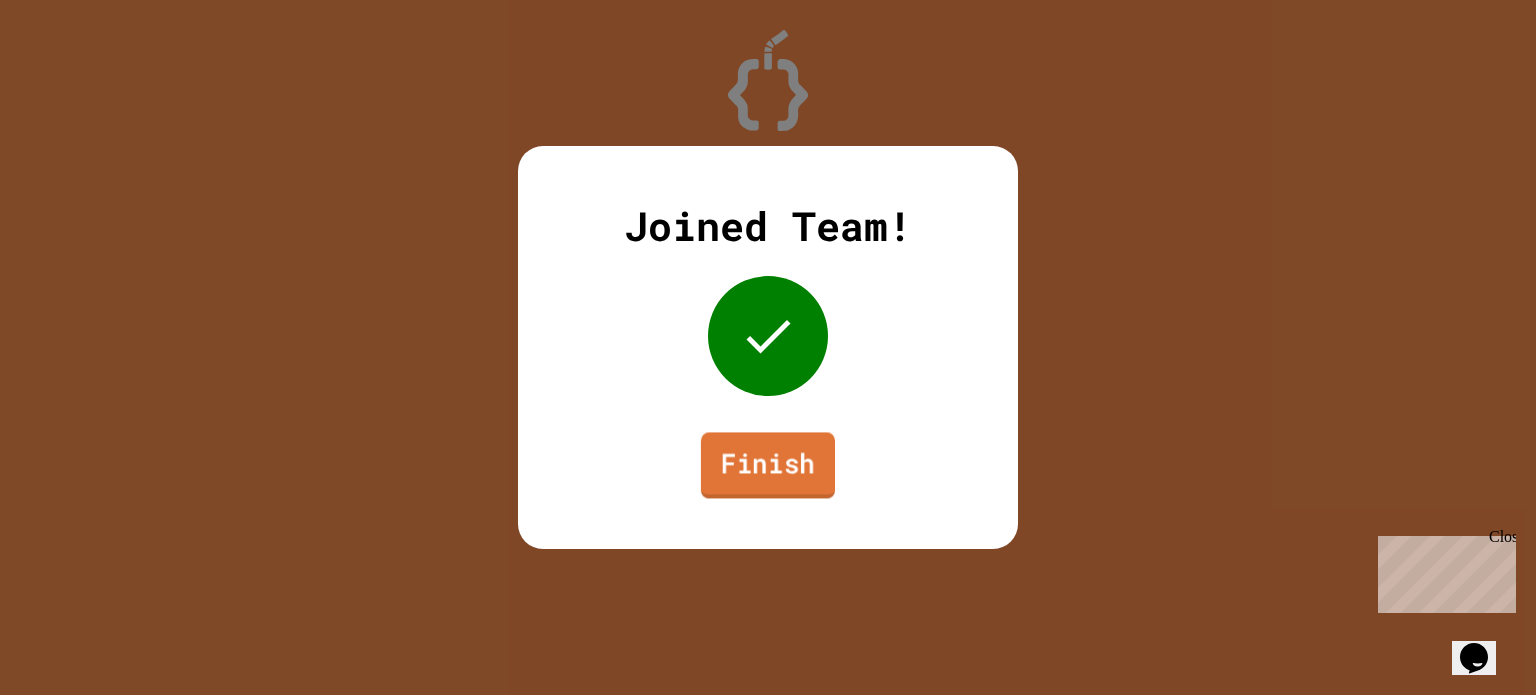 click on "Finish" at bounding box center (768, 465) 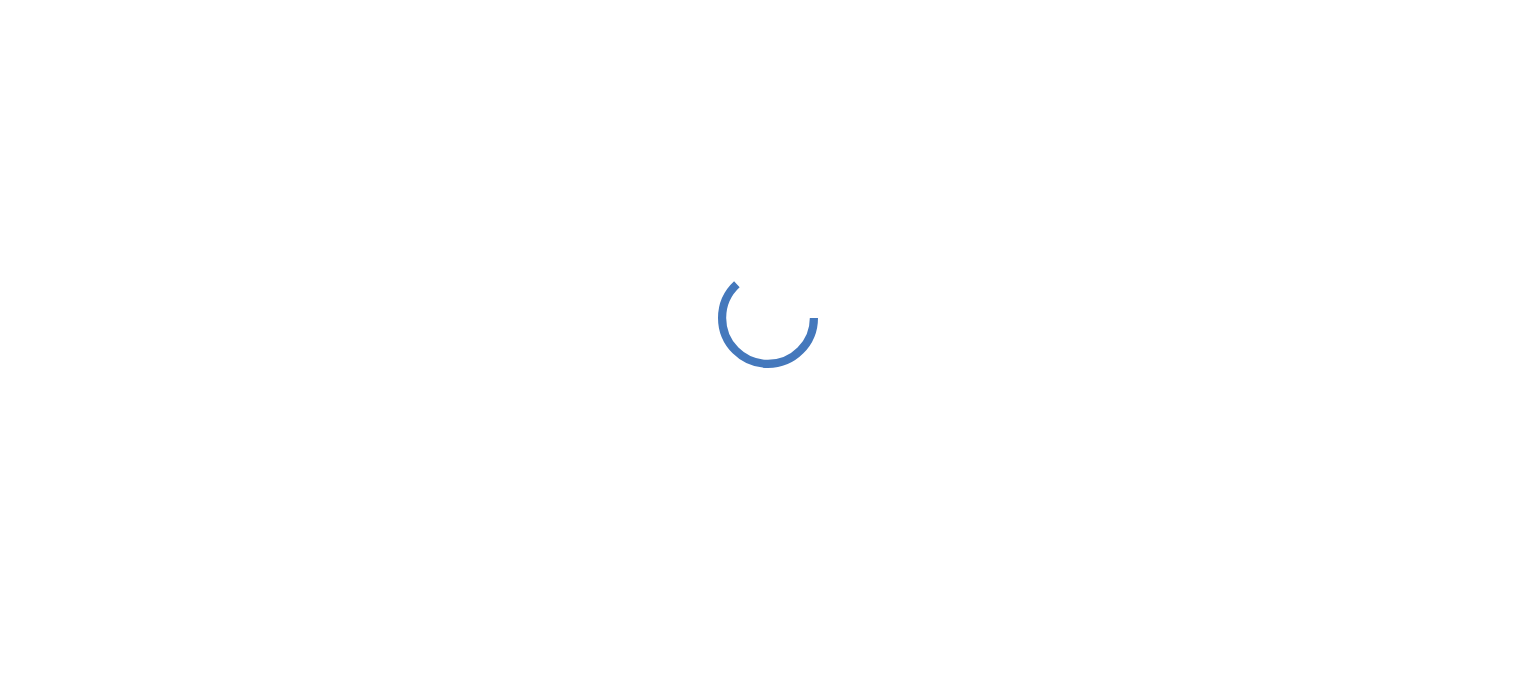 scroll, scrollTop: 0, scrollLeft: 0, axis: both 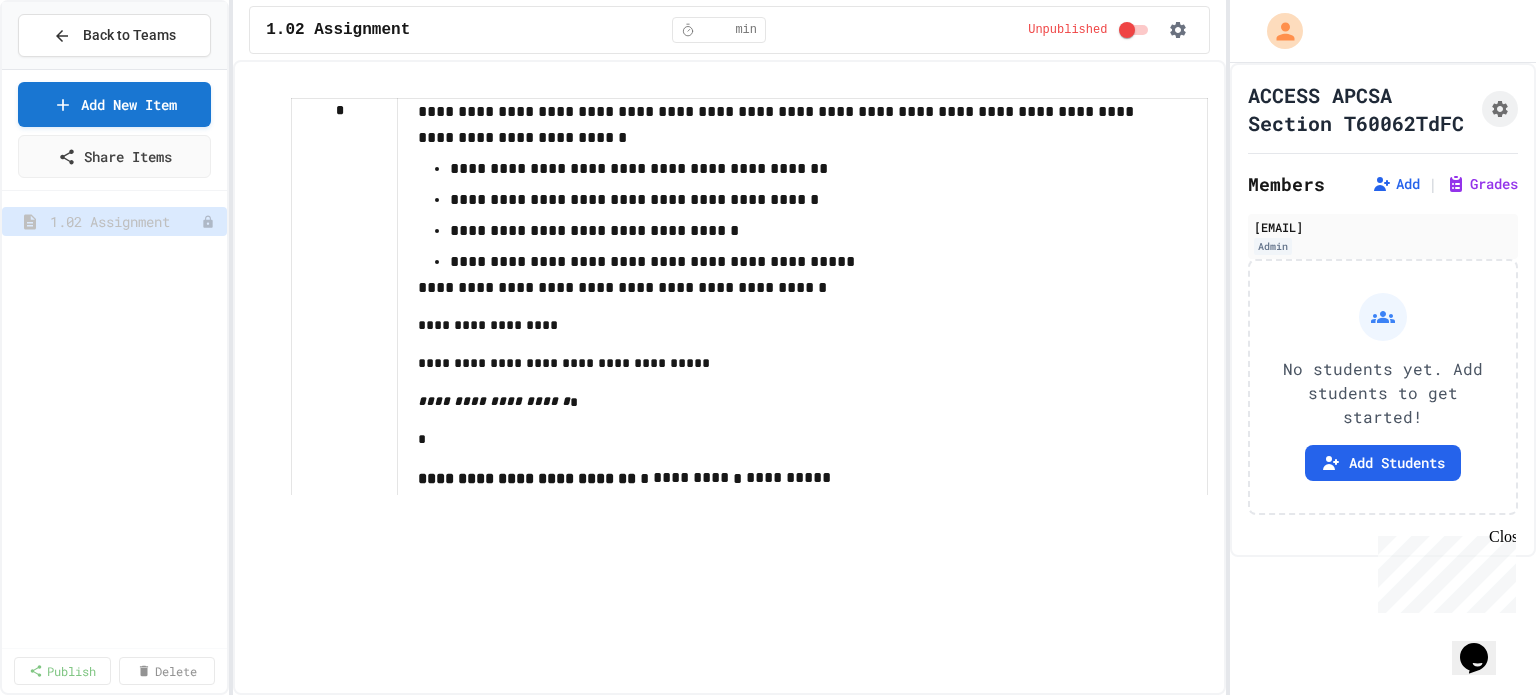 click on "No students yet. Add students to get started!" at bounding box center [1383, 393] 